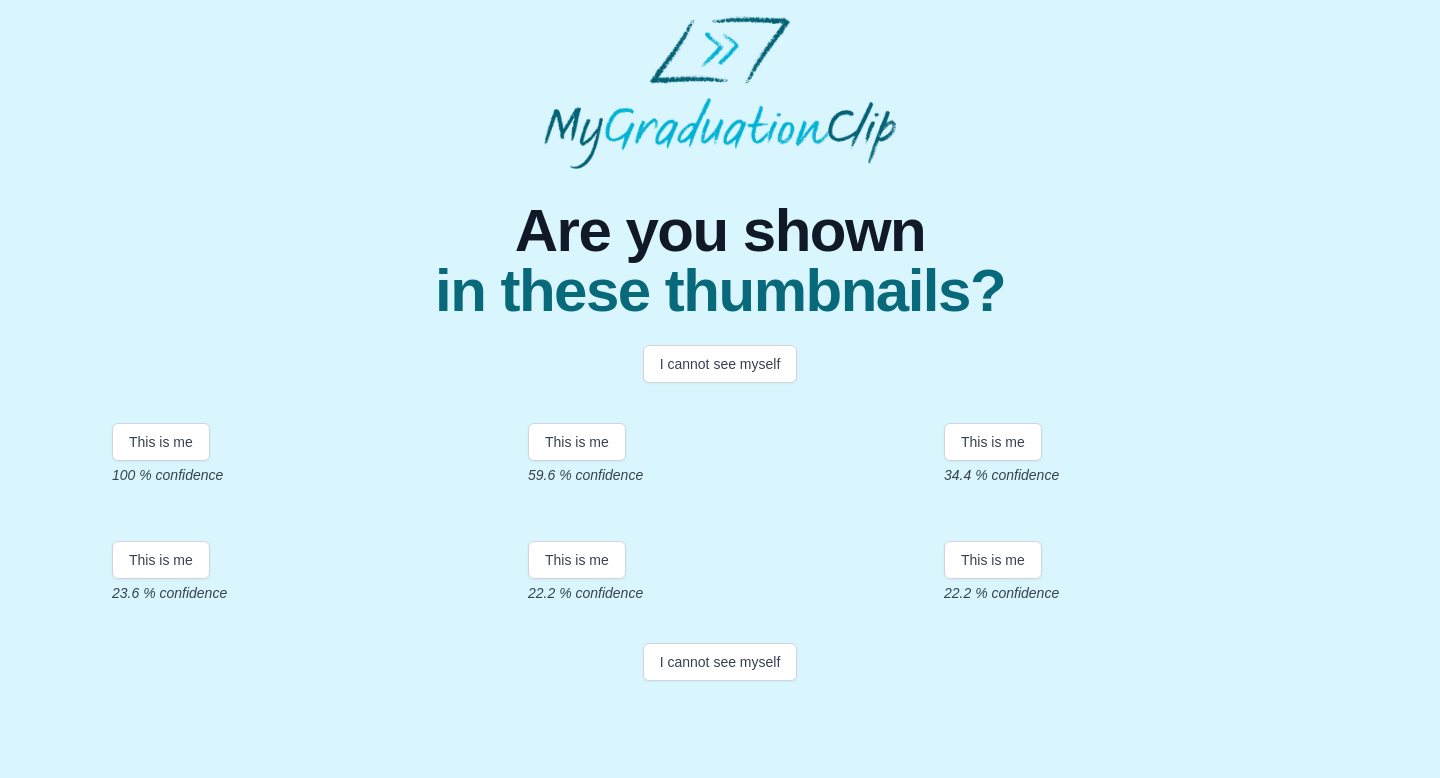 scroll, scrollTop: 355, scrollLeft: 0, axis: vertical 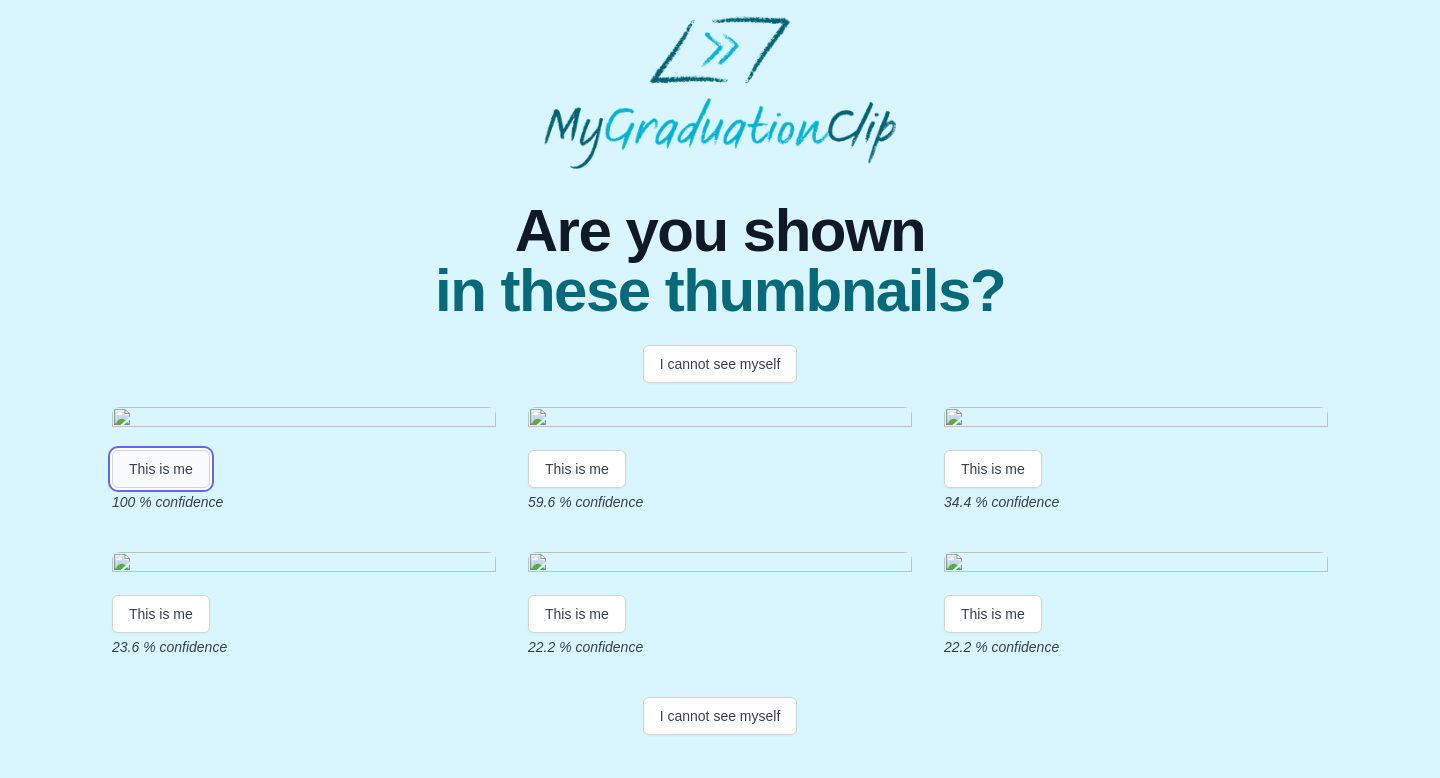 click on "This is me" at bounding box center (161, 469) 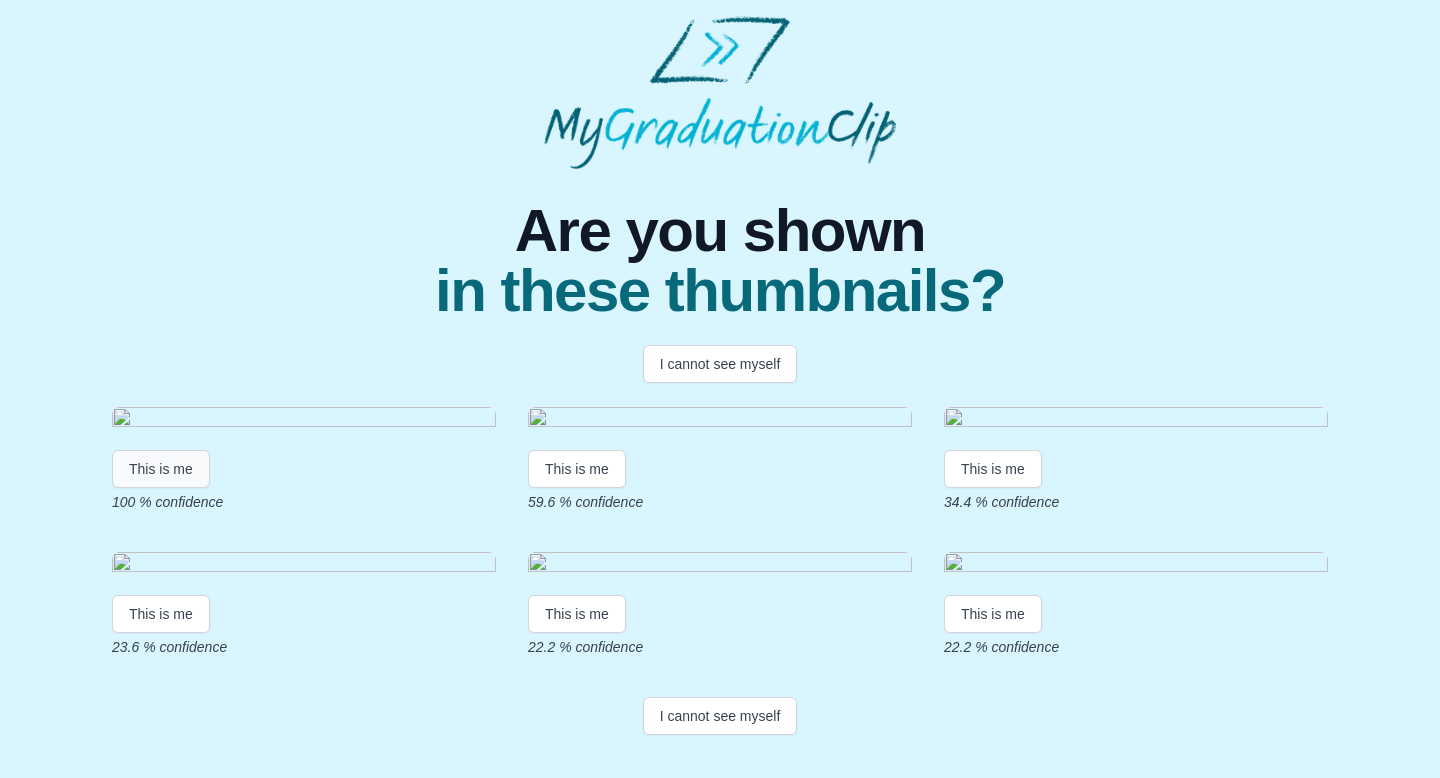 scroll, scrollTop: 0, scrollLeft: 0, axis: both 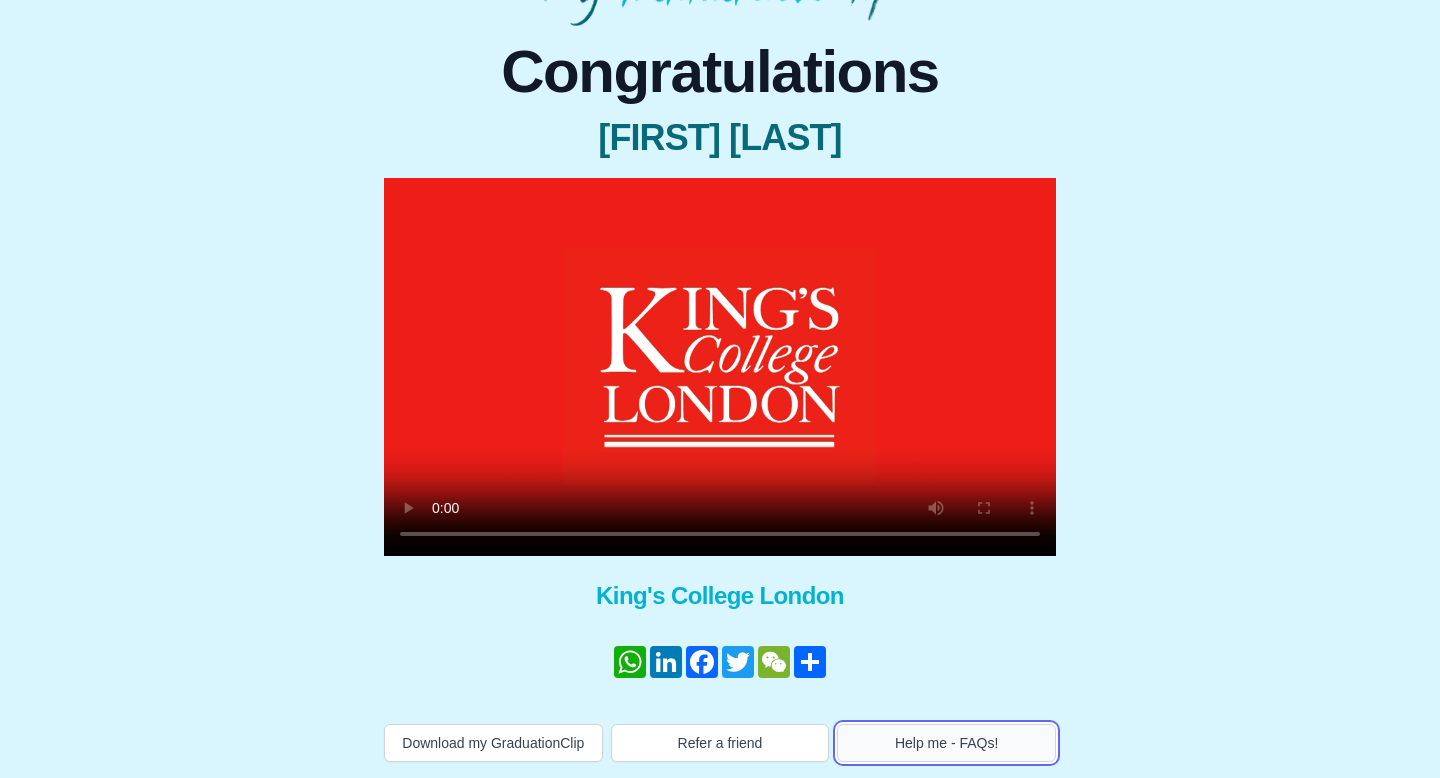 click on "Help me - FAQs!" at bounding box center (946, 743) 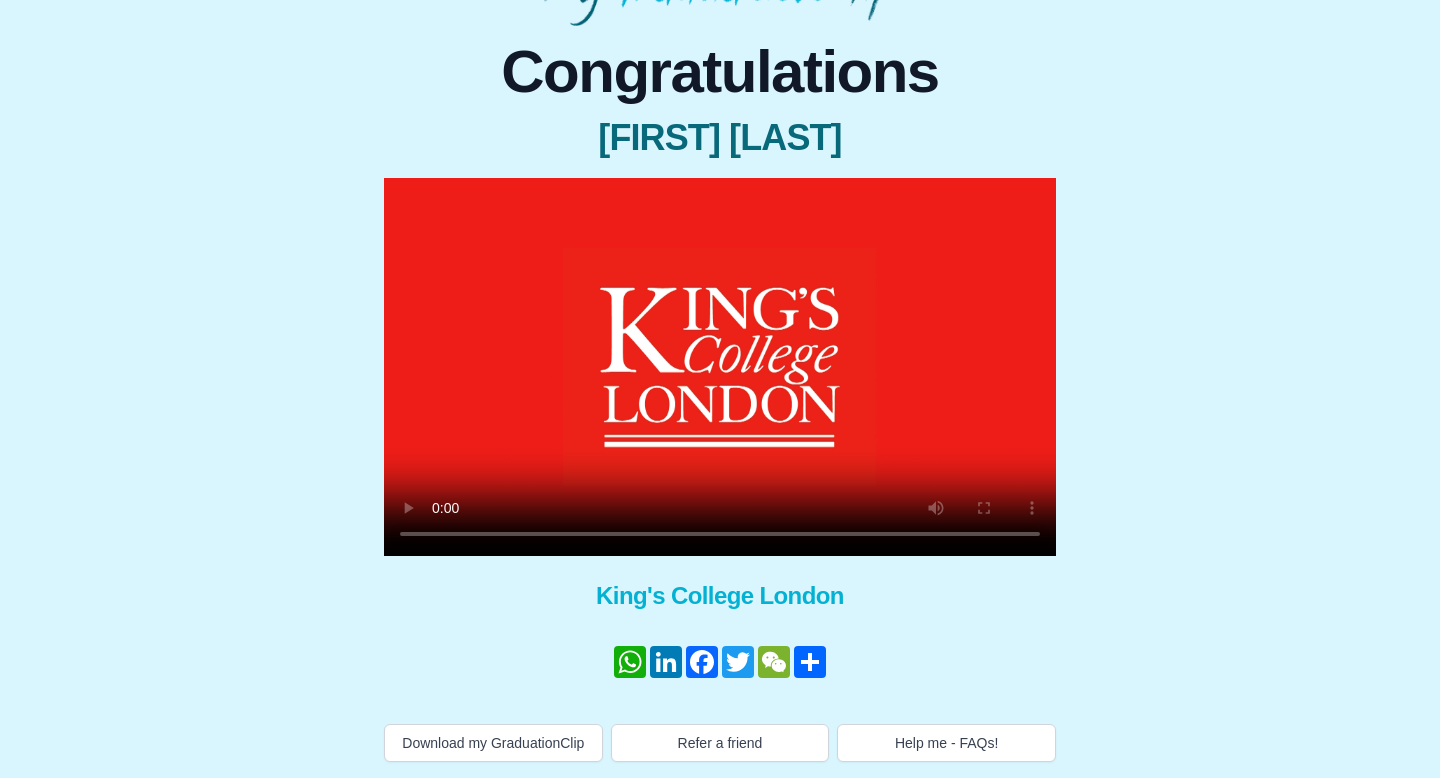 type 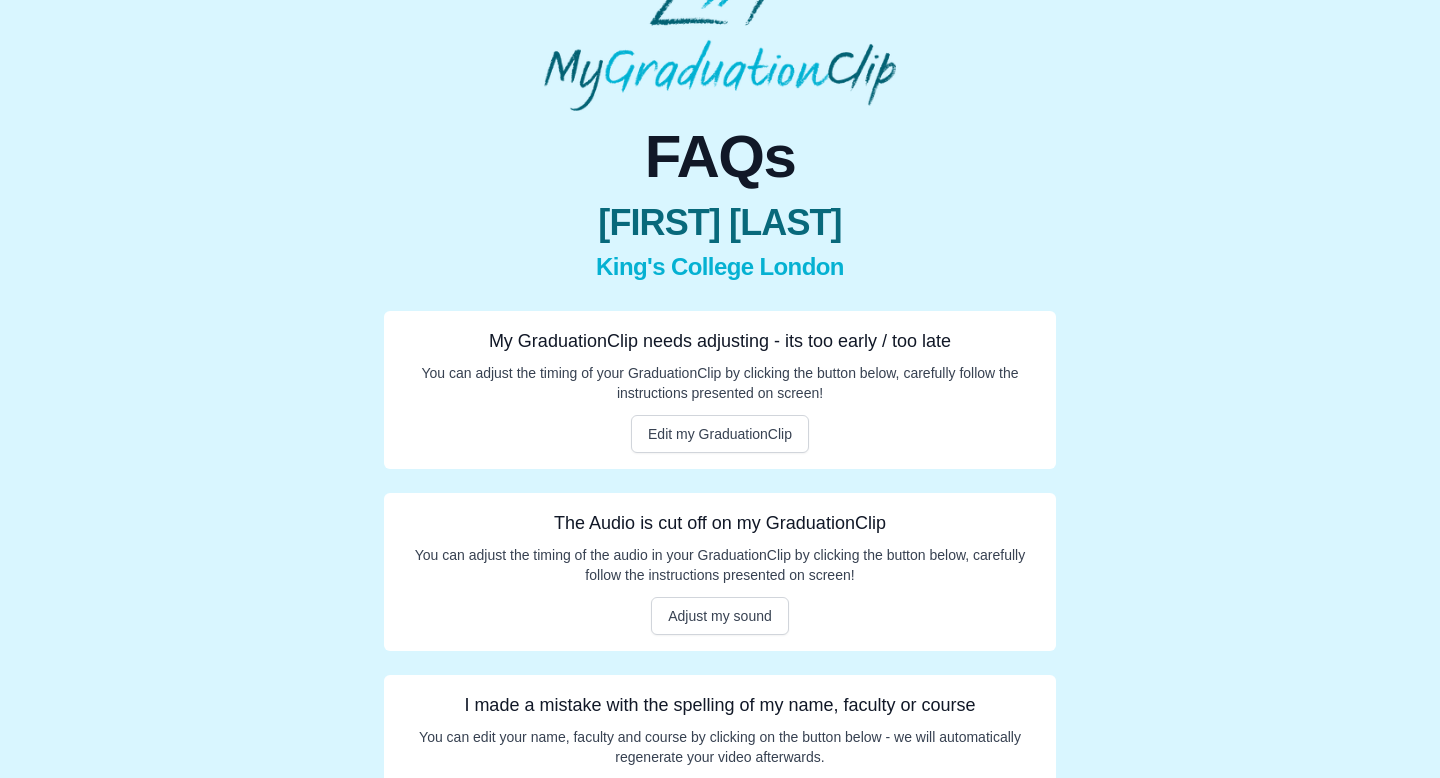 scroll, scrollTop: 65, scrollLeft: 0, axis: vertical 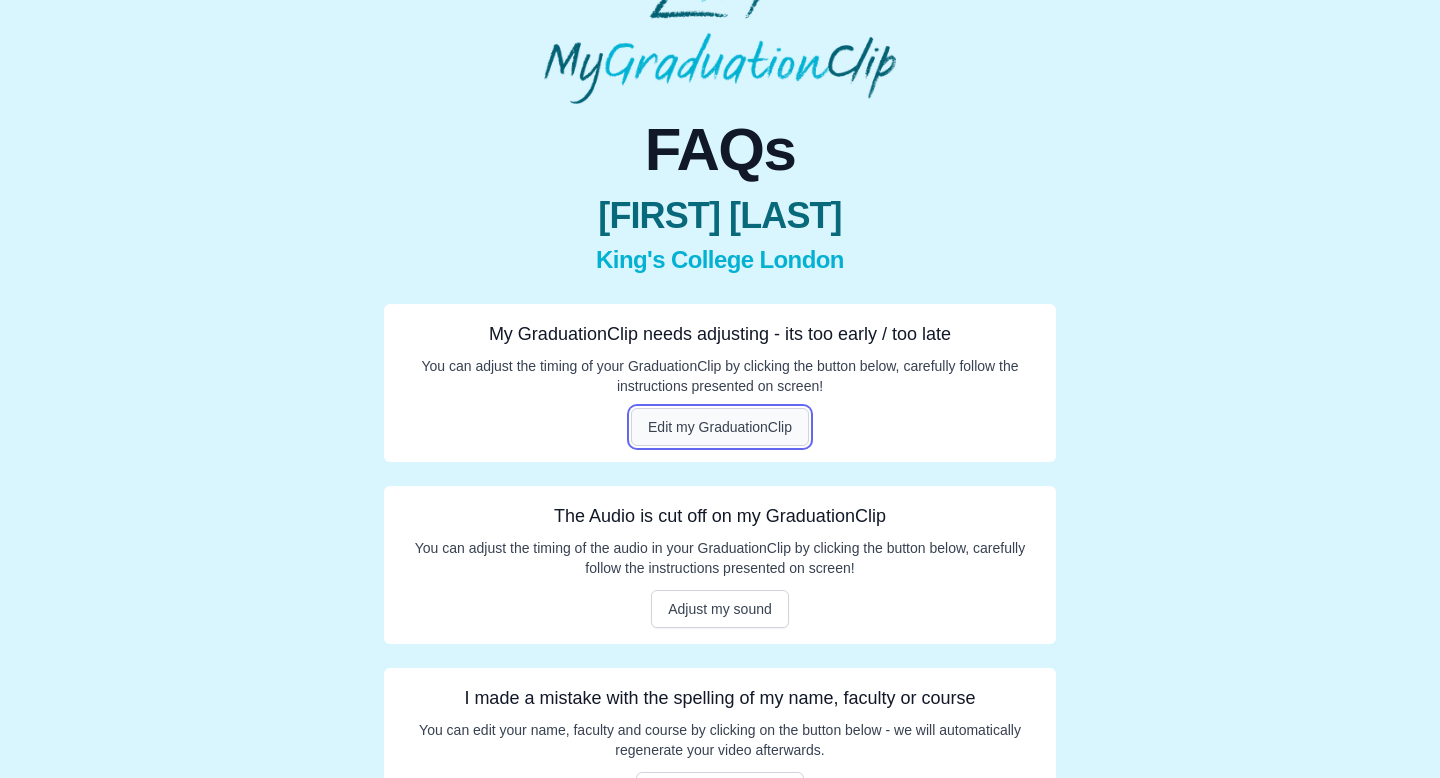click on "Edit my GraduationClip" at bounding box center [720, 427] 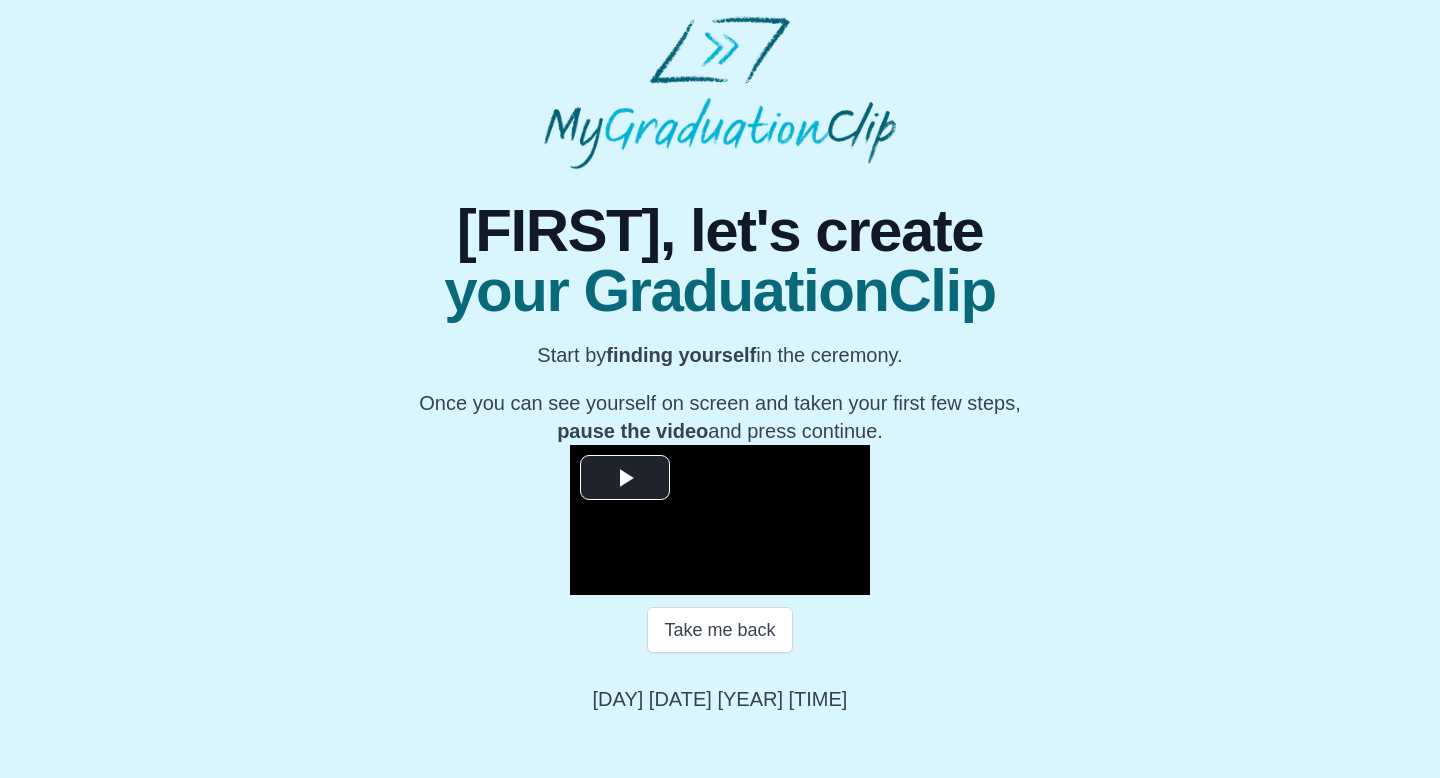 scroll, scrollTop: 207, scrollLeft: 0, axis: vertical 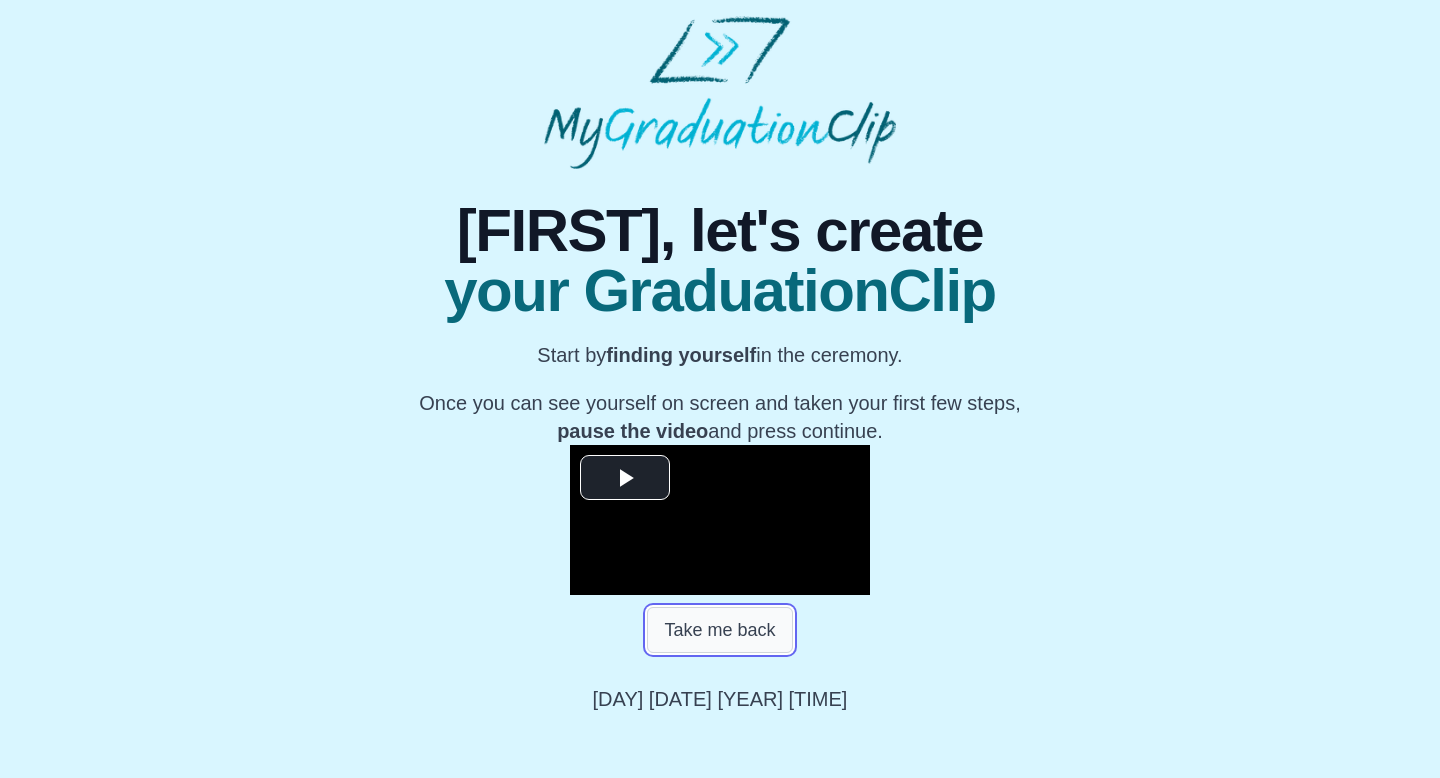 click on "Take me back" at bounding box center [719, 630] 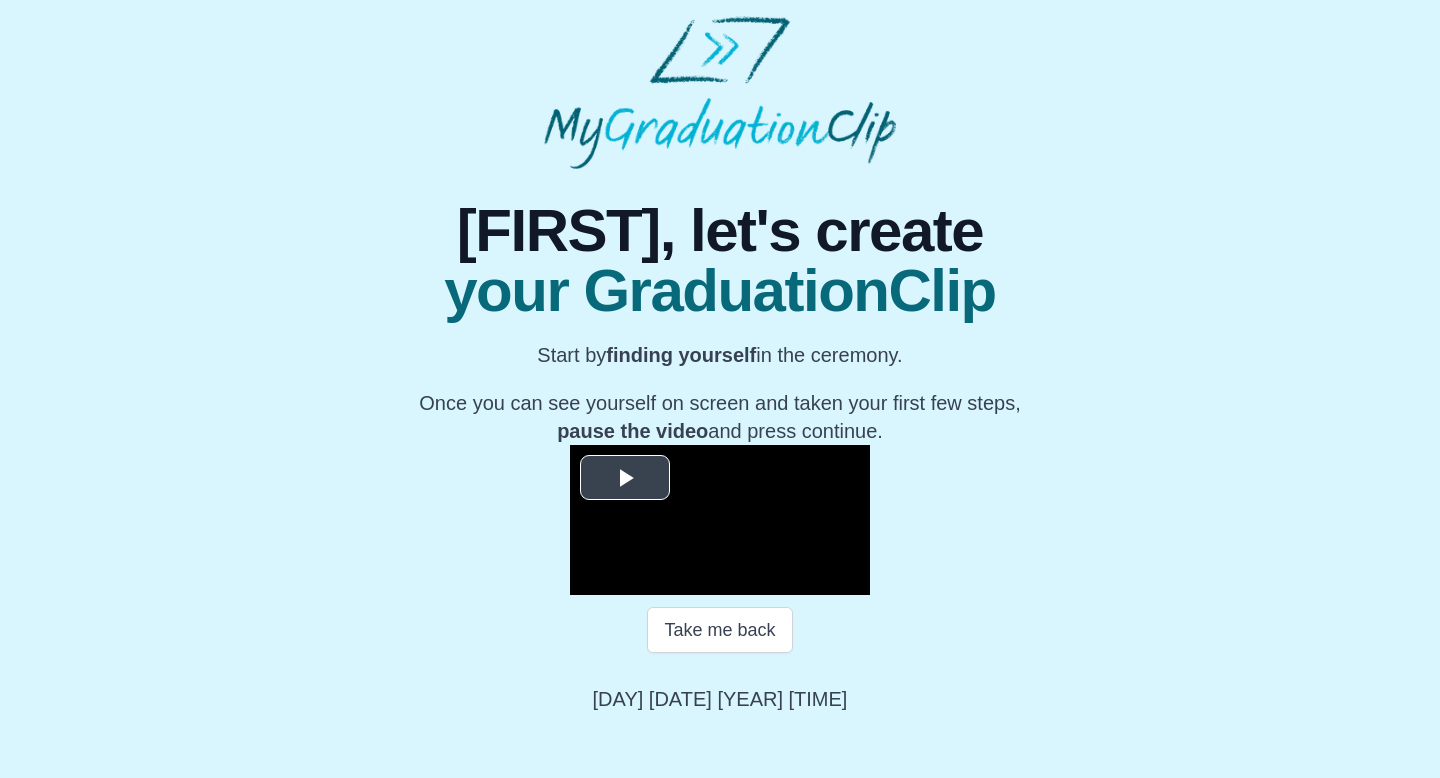 click at bounding box center (625, 478) 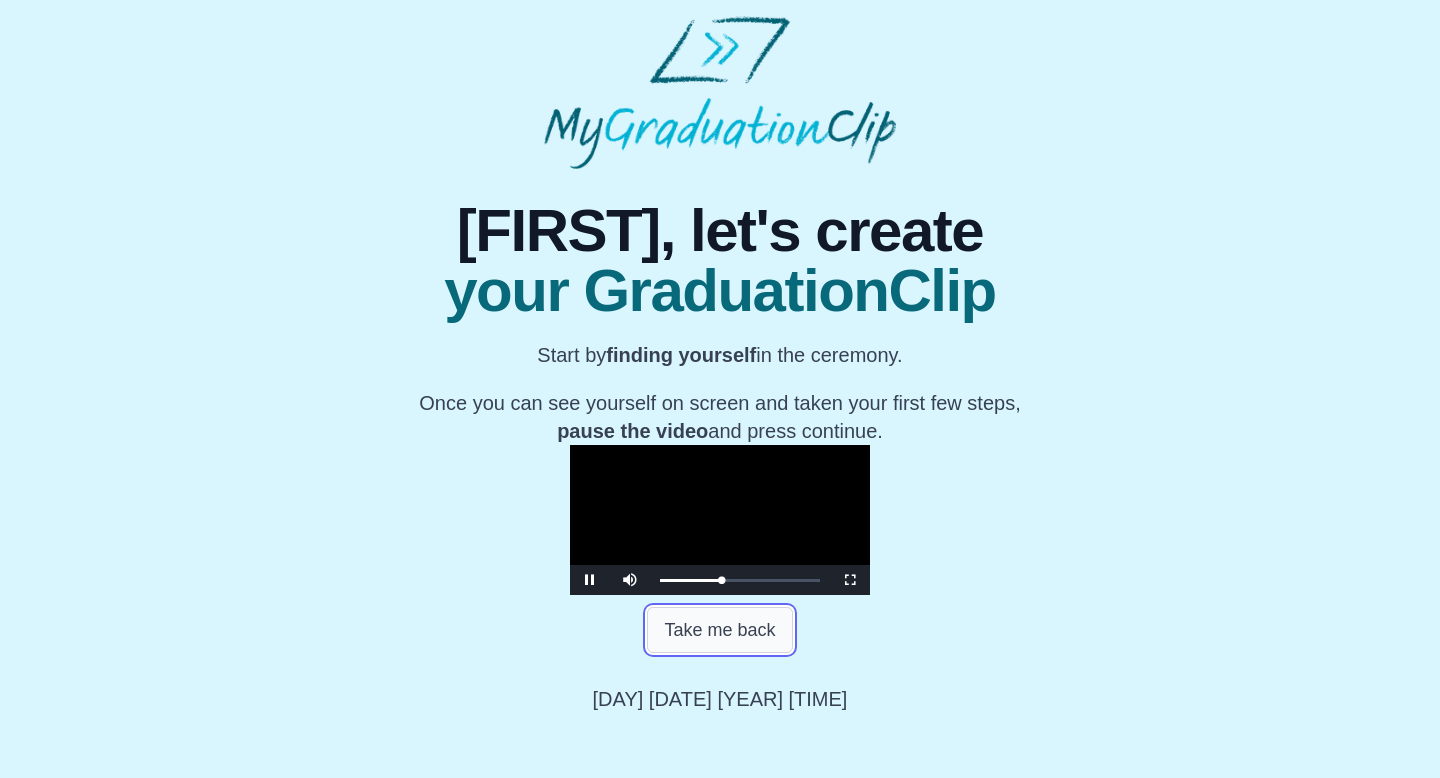 click on "Take me back" at bounding box center (719, 630) 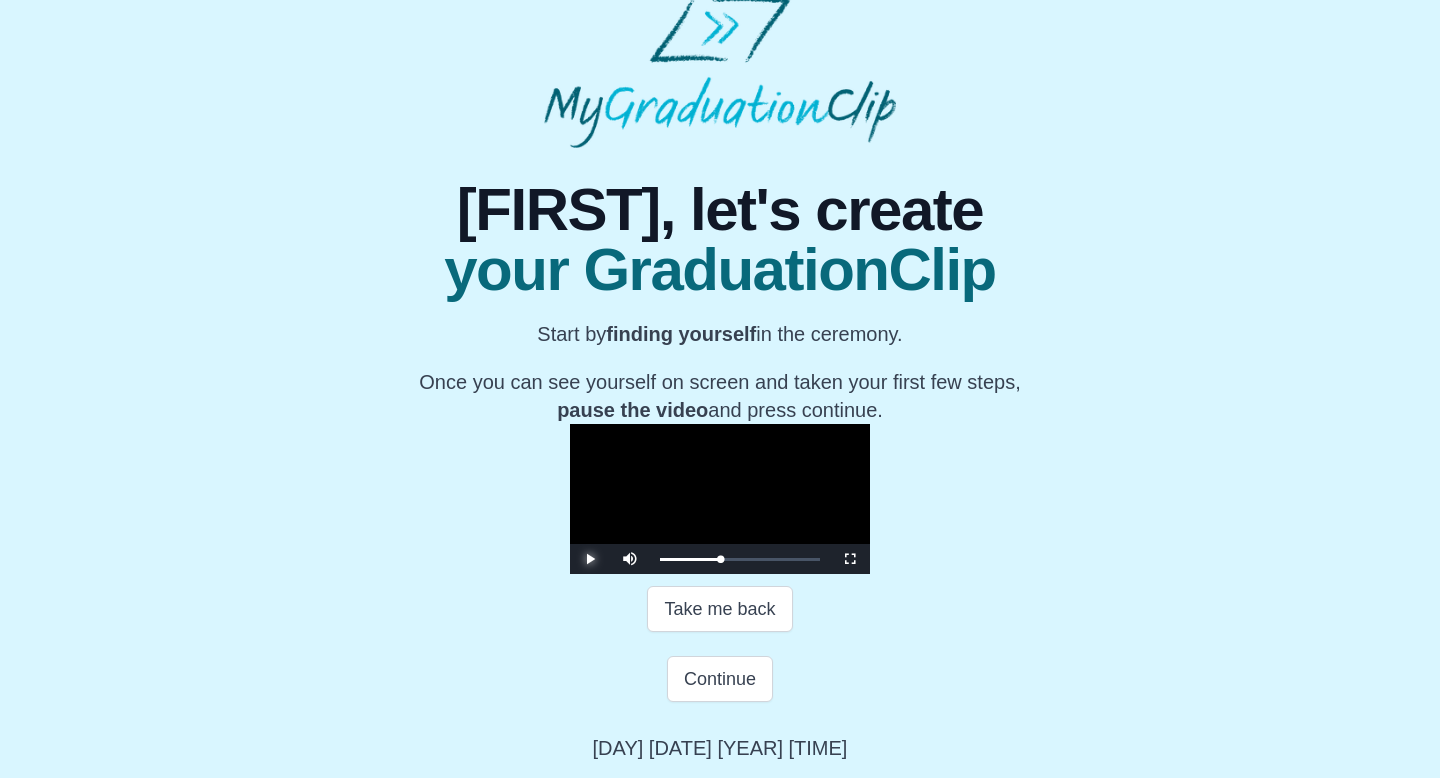 click at bounding box center [590, 559] 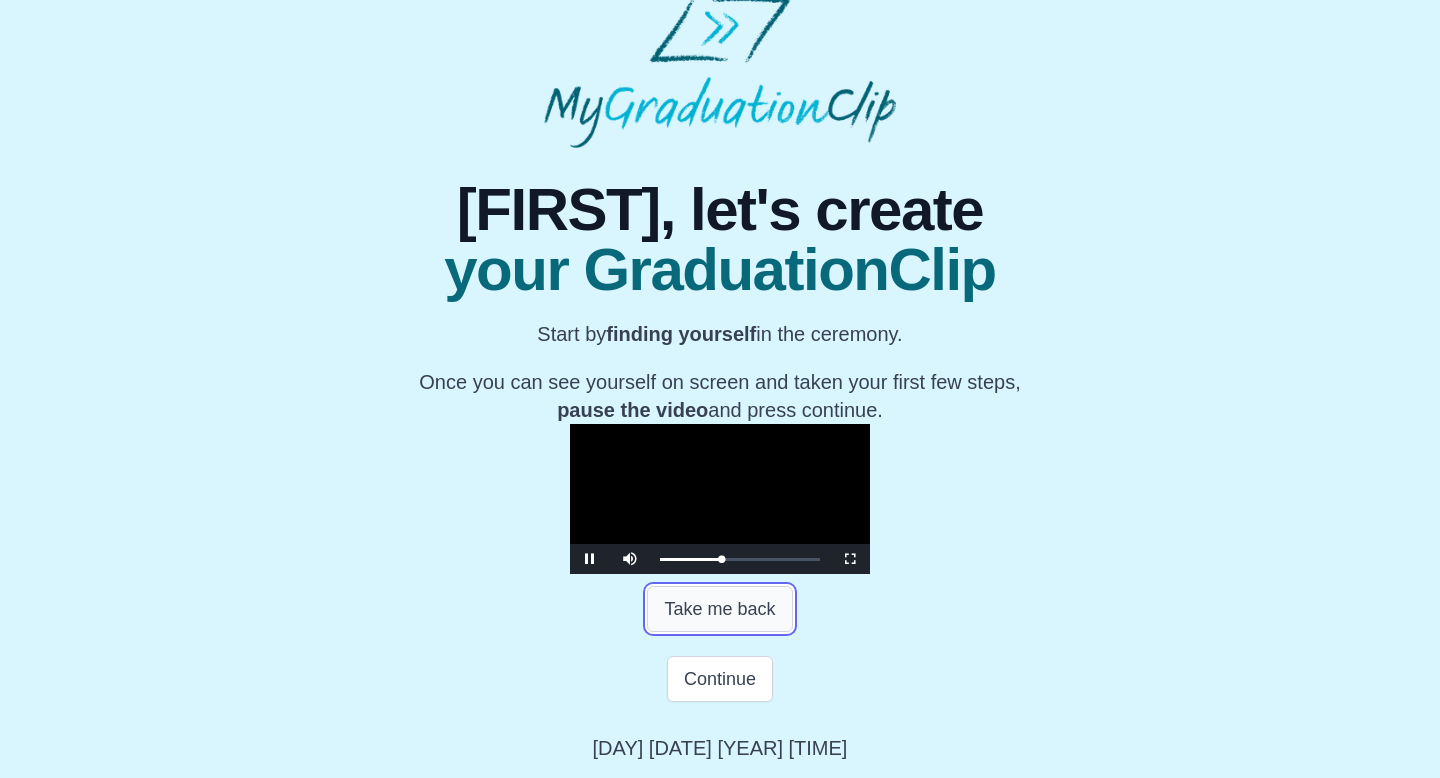 click on "Take me back" at bounding box center (719, 609) 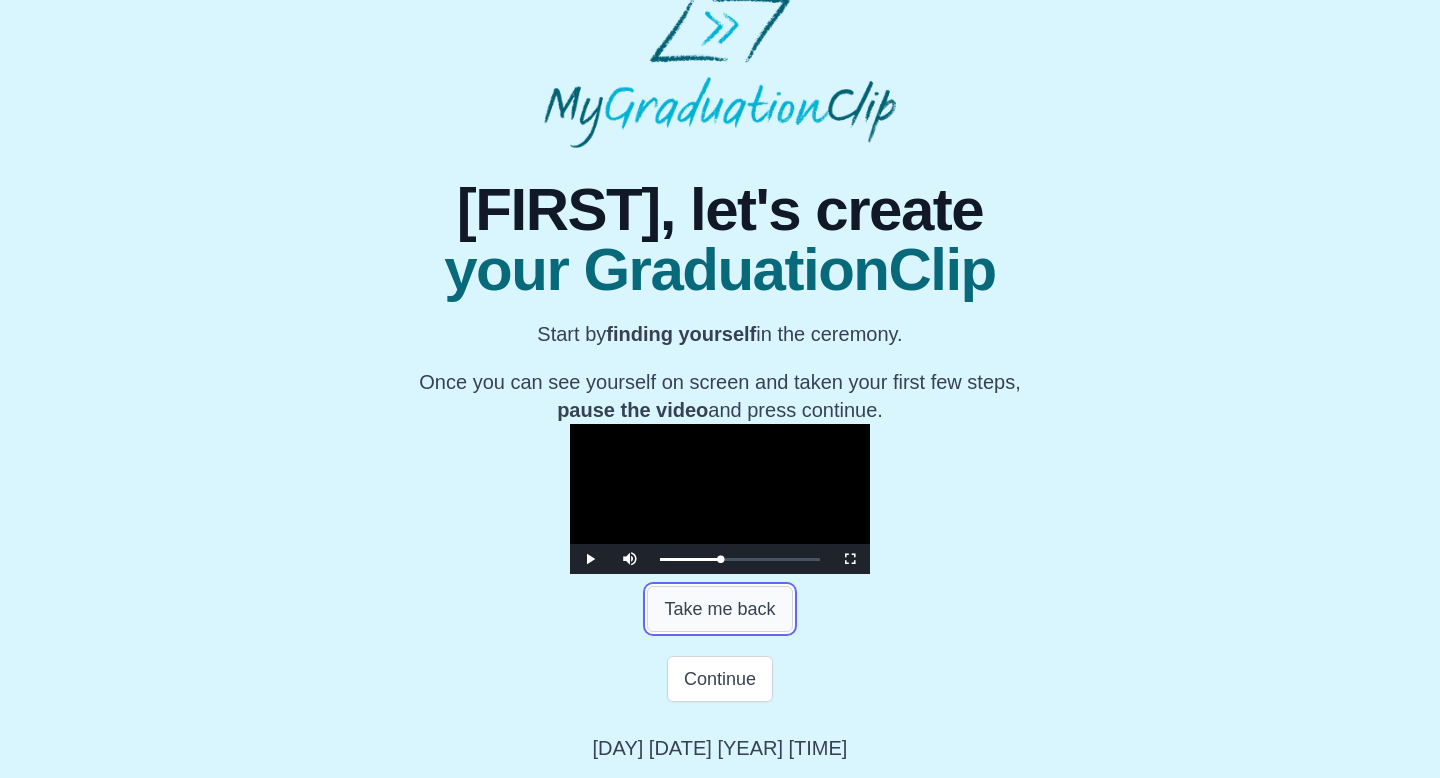 click on "Take me back" at bounding box center (719, 609) 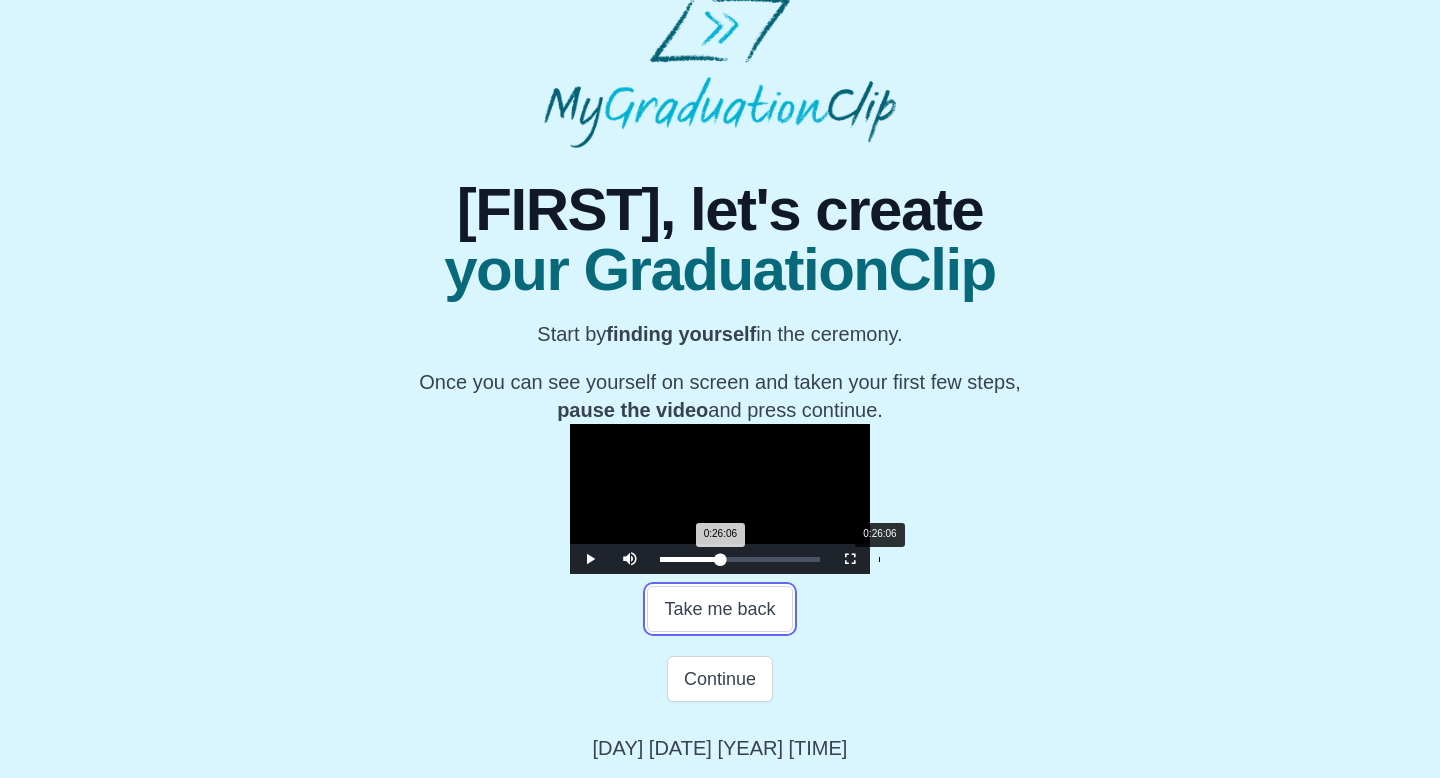 click on "0:26:06 Progress : 0%" at bounding box center [690, 559] 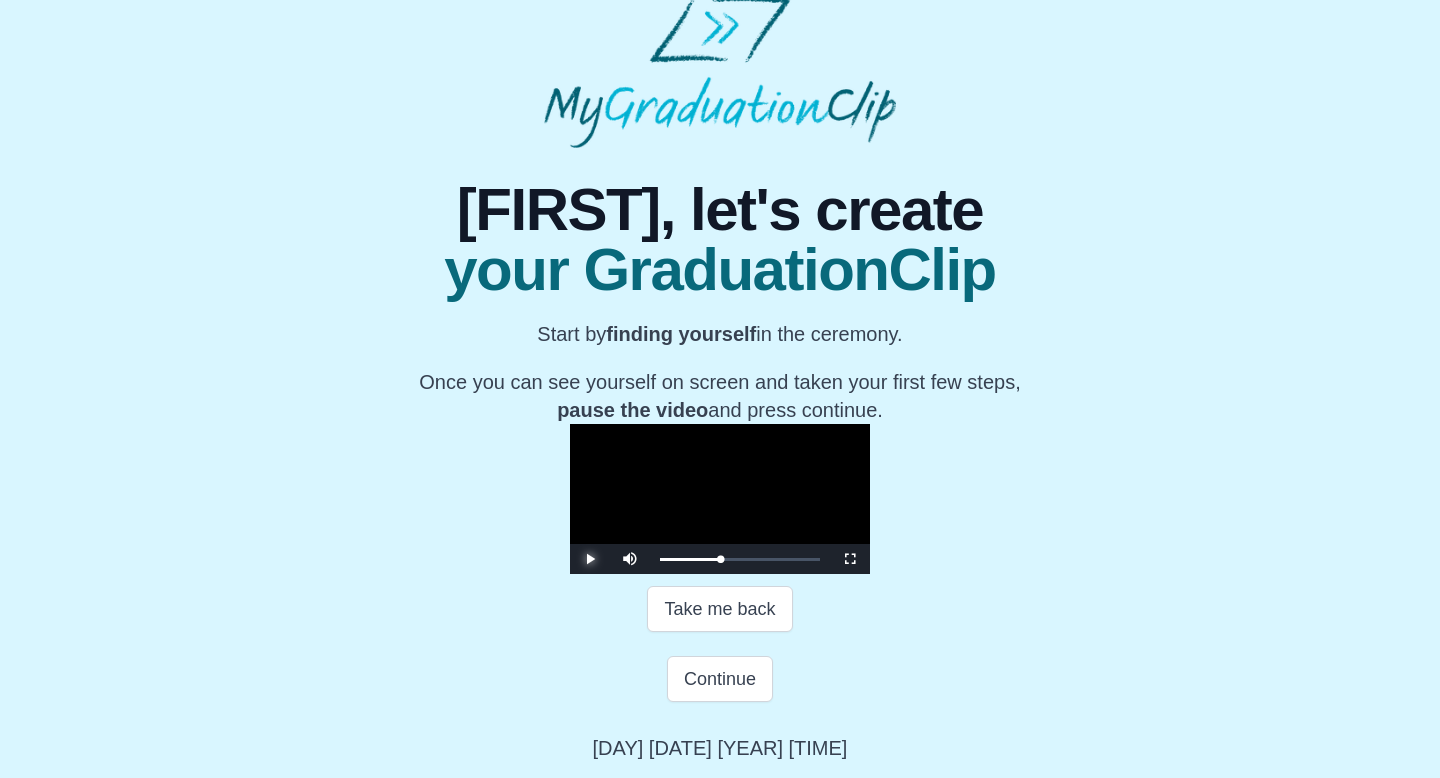 click at bounding box center (590, 559) 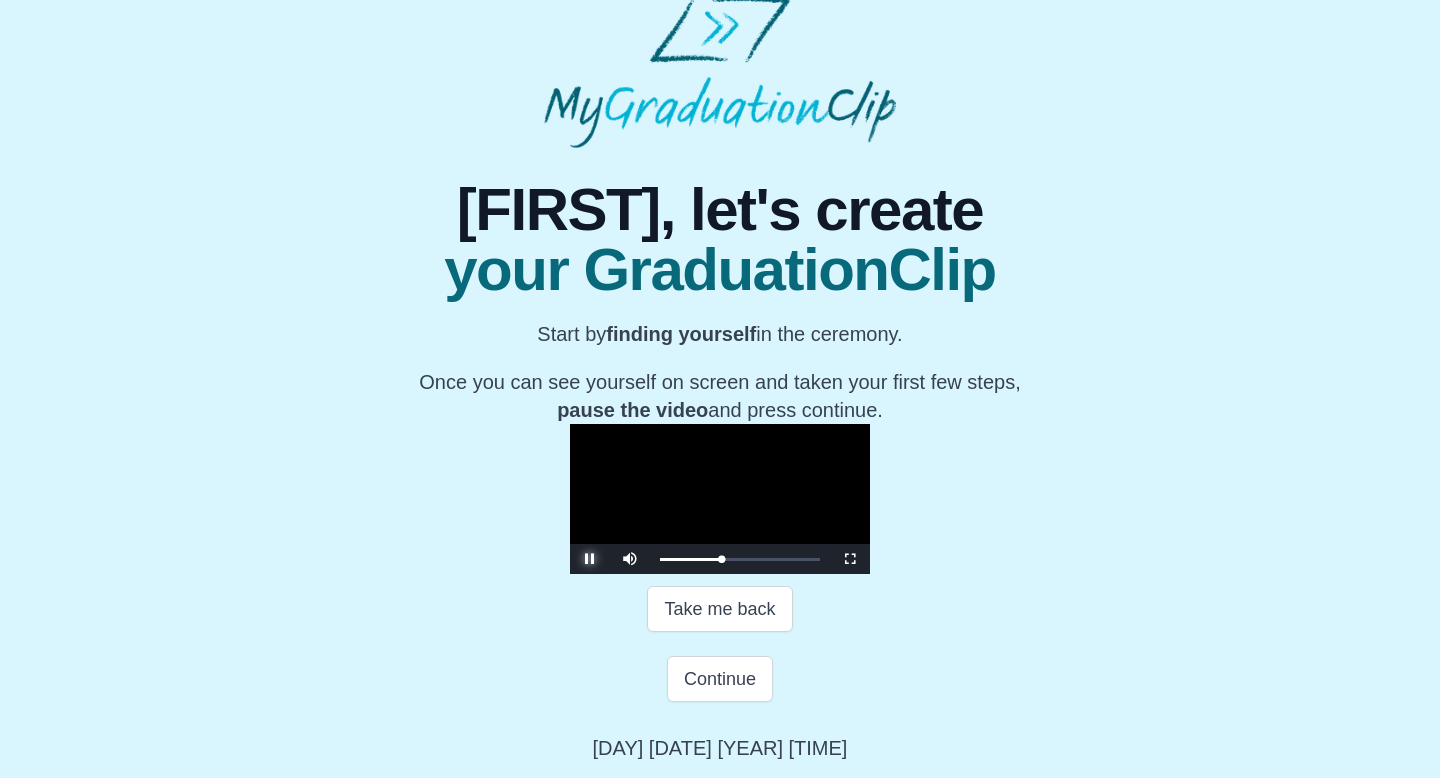 click at bounding box center (590, 559) 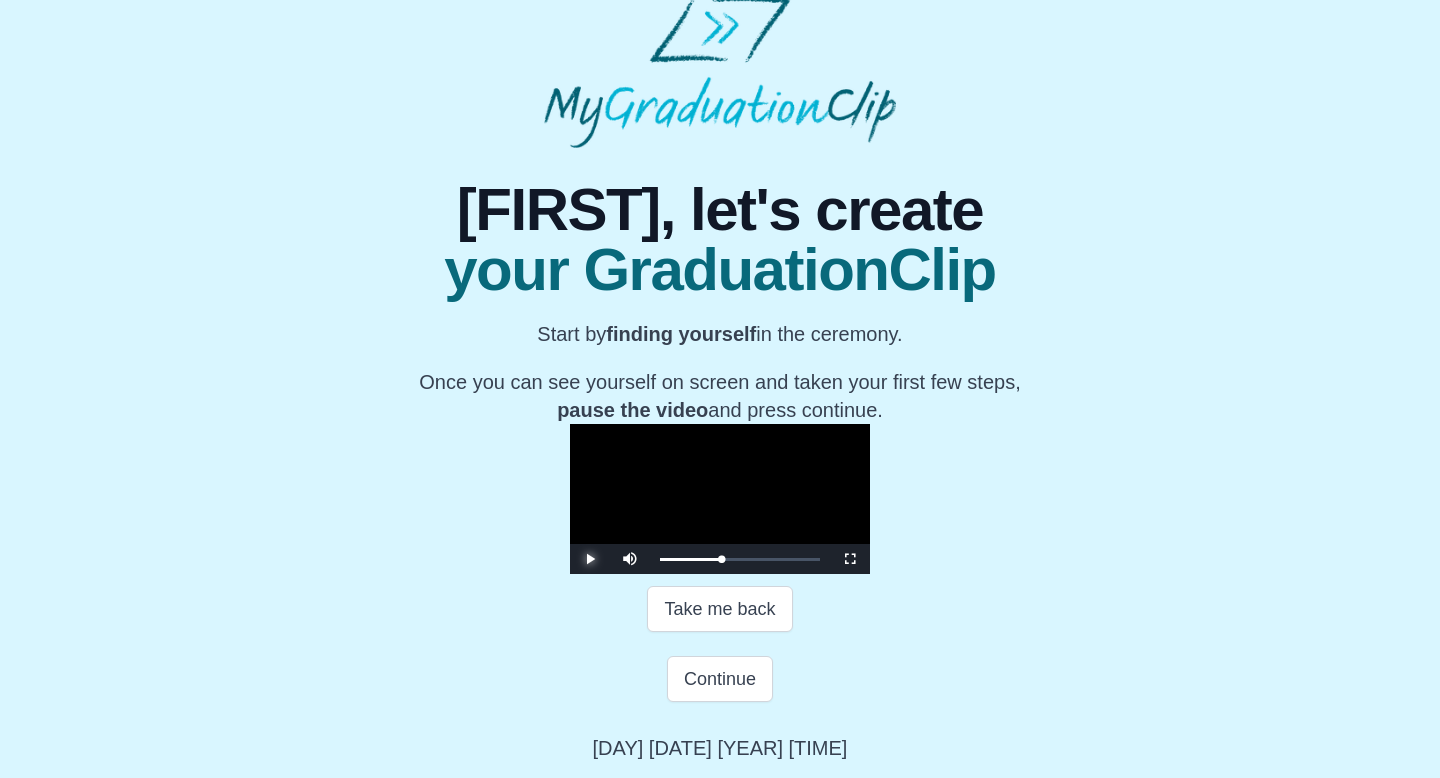 scroll, scrollTop: 0, scrollLeft: 0, axis: both 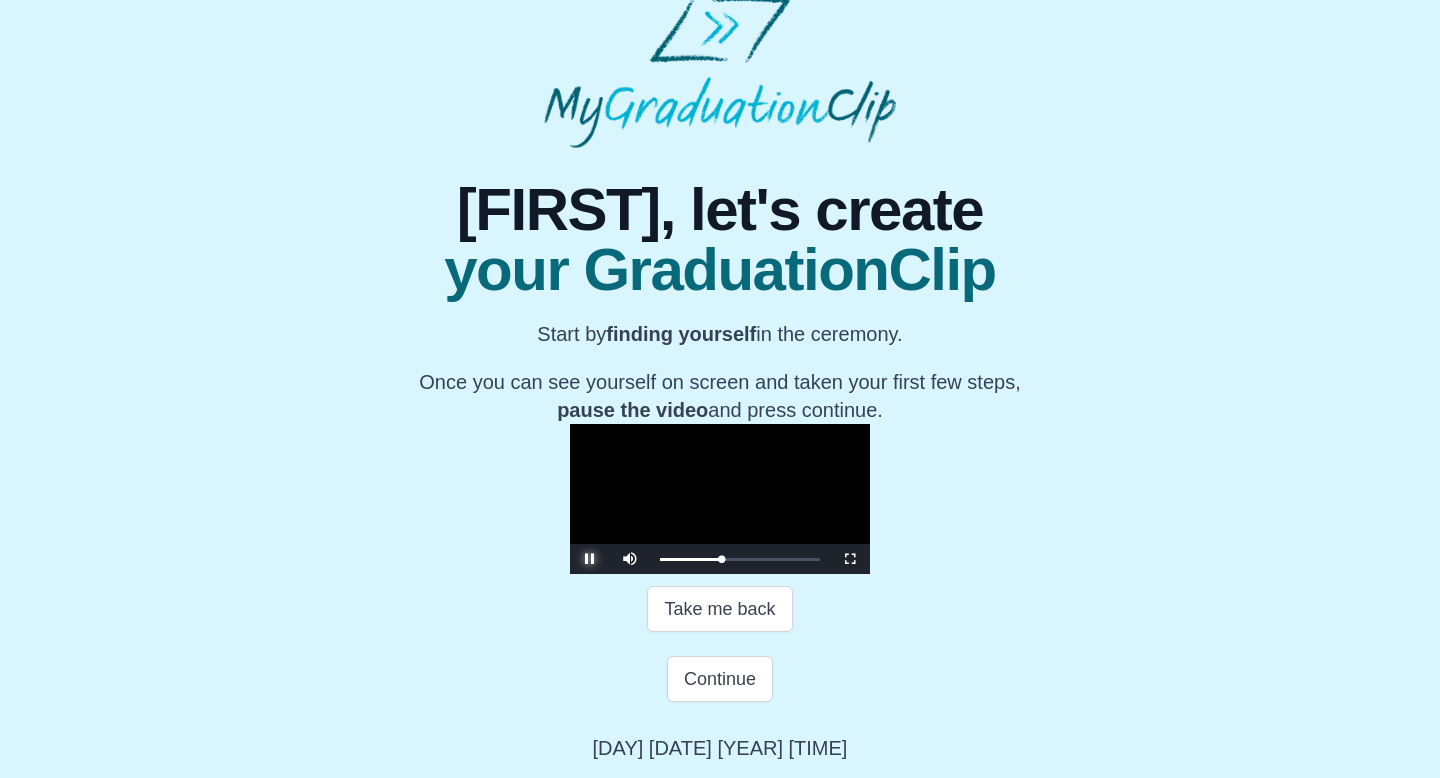 click at bounding box center (590, 559) 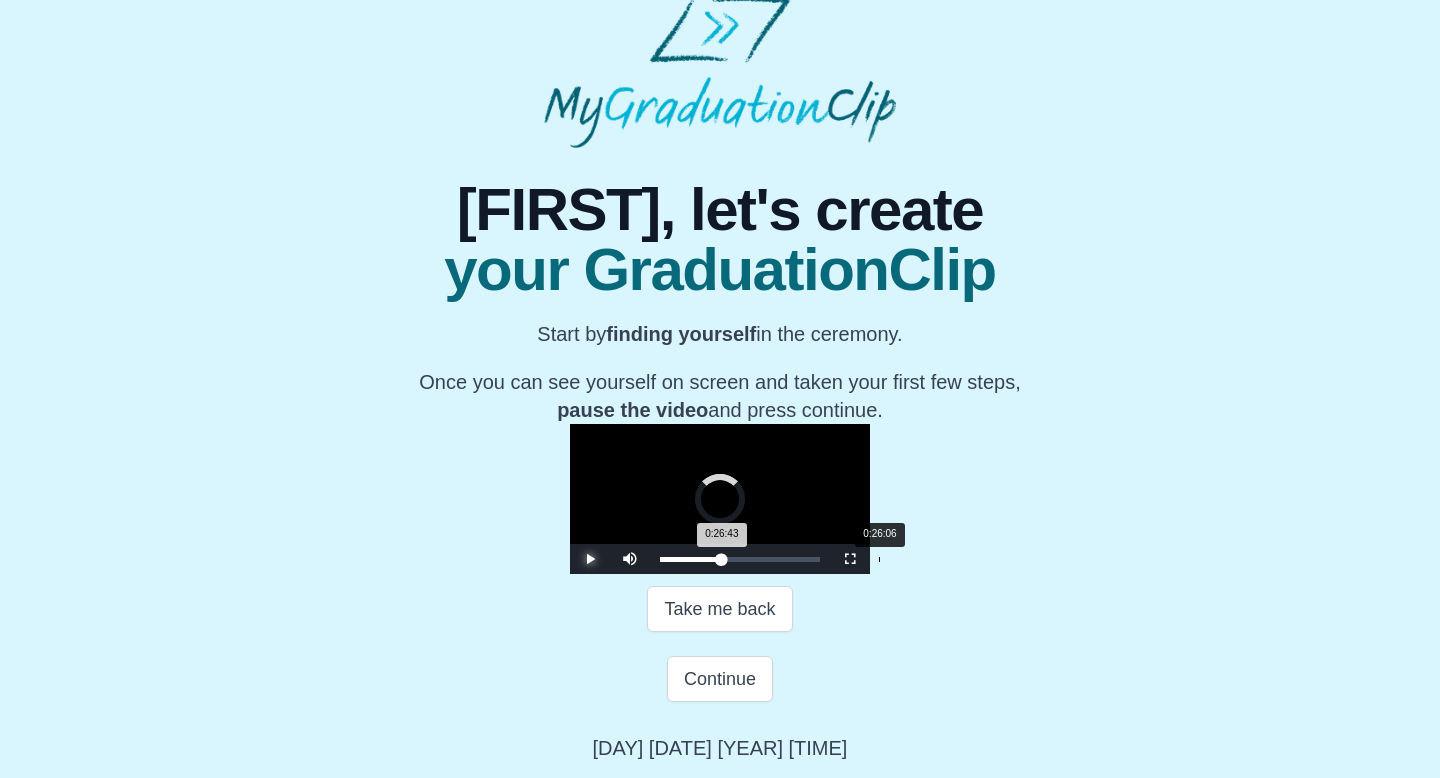 click on "0:26:43 Progress : 0%" at bounding box center [691, 559] 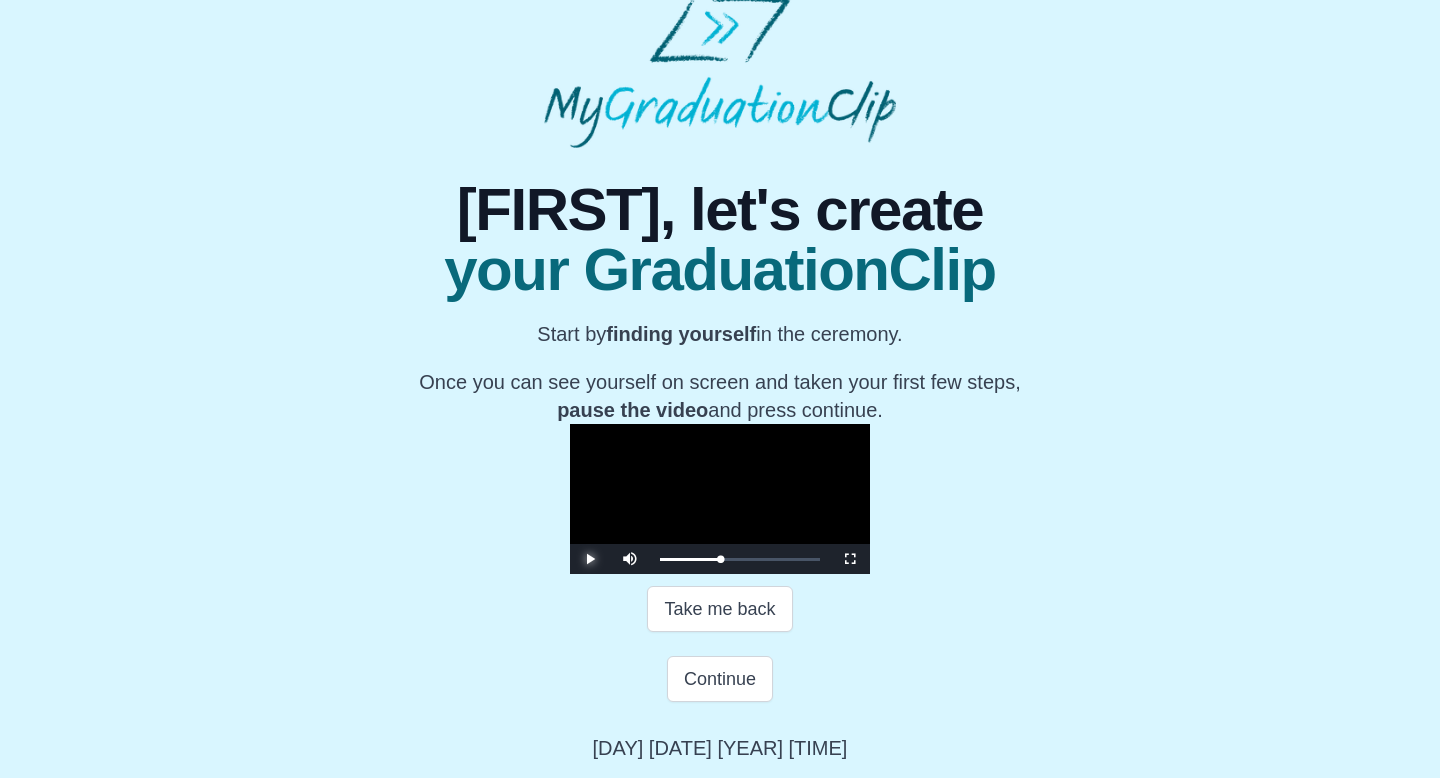 click at bounding box center (590, 559) 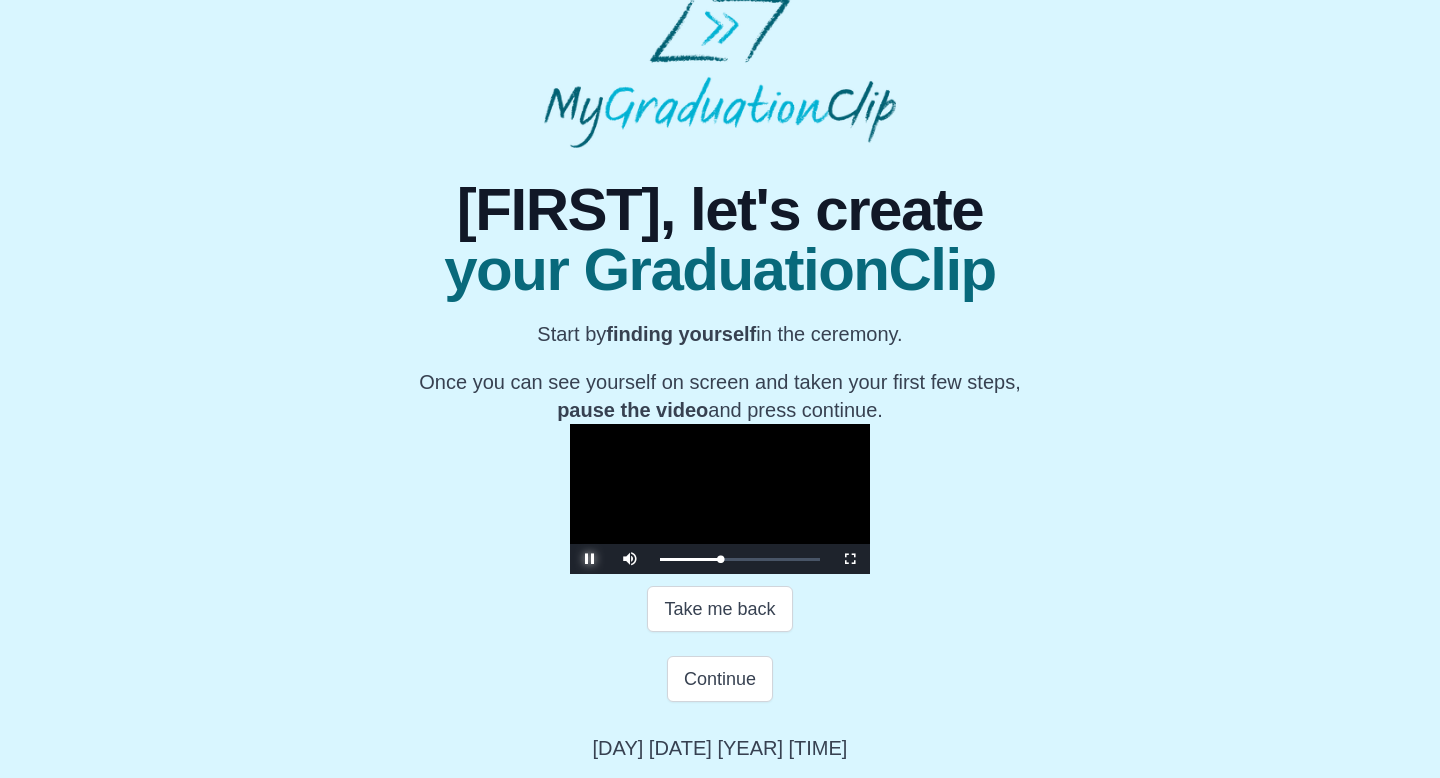 click at bounding box center (590, 559) 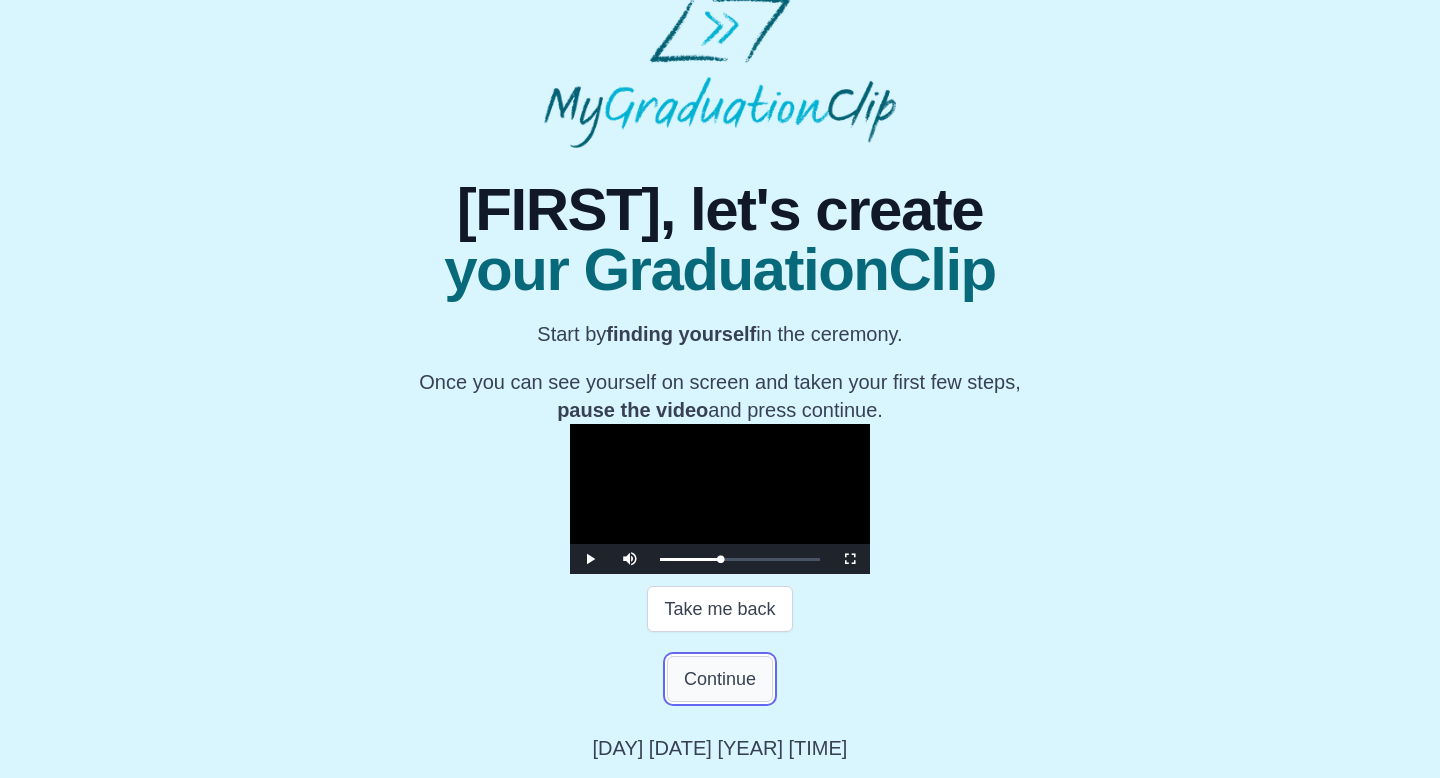click on "Continue" at bounding box center [720, 679] 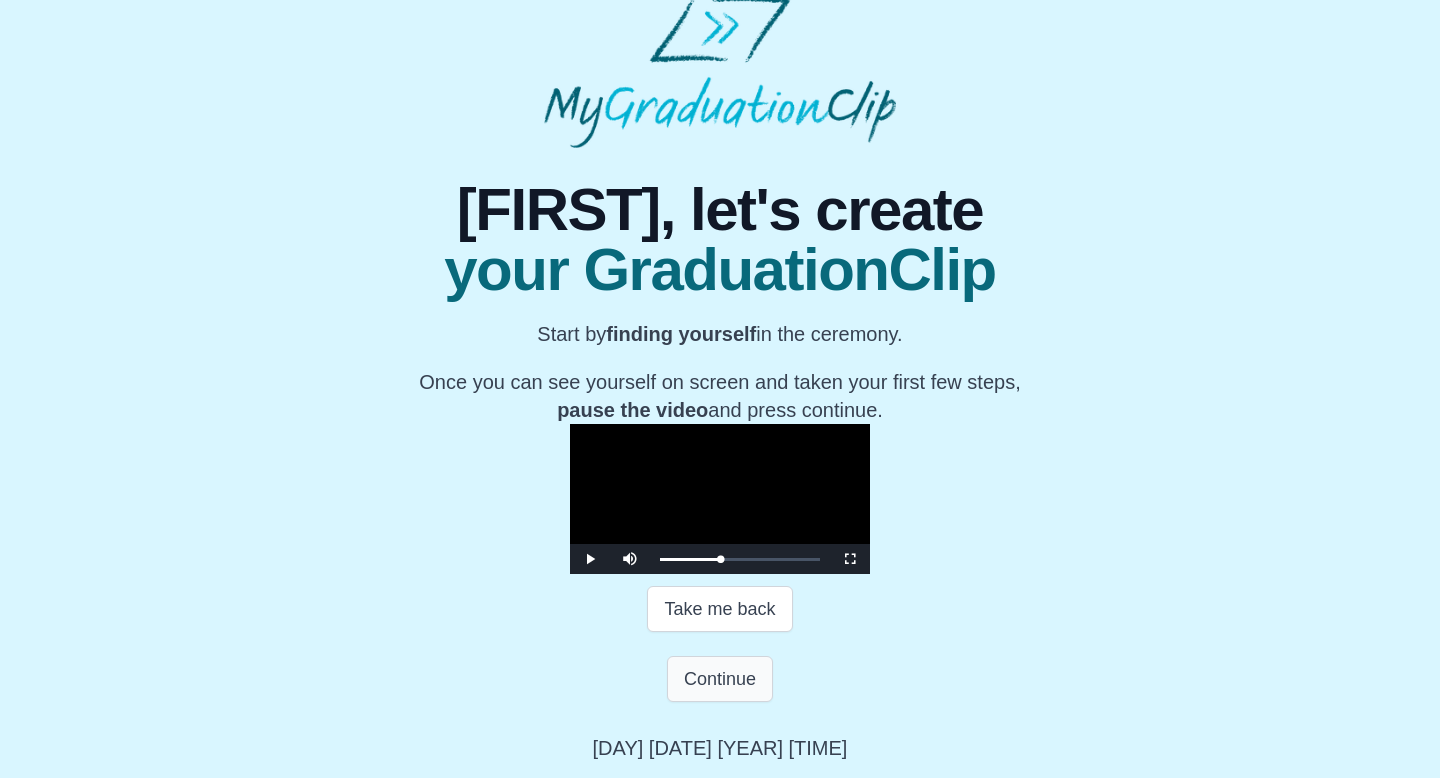scroll, scrollTop: 0, scrollLeft: 0, axis: both 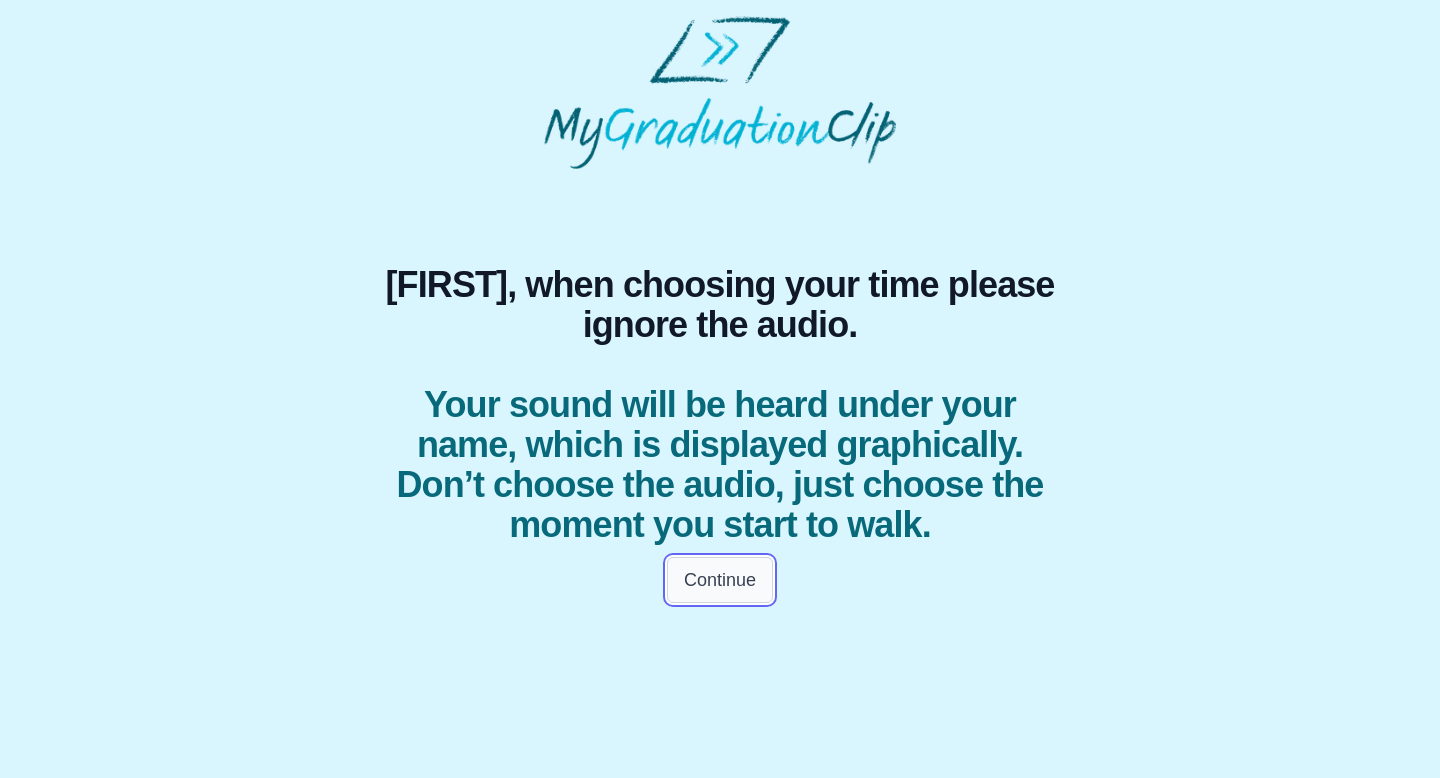 click on "Continue" at bounding box center (720, 580) 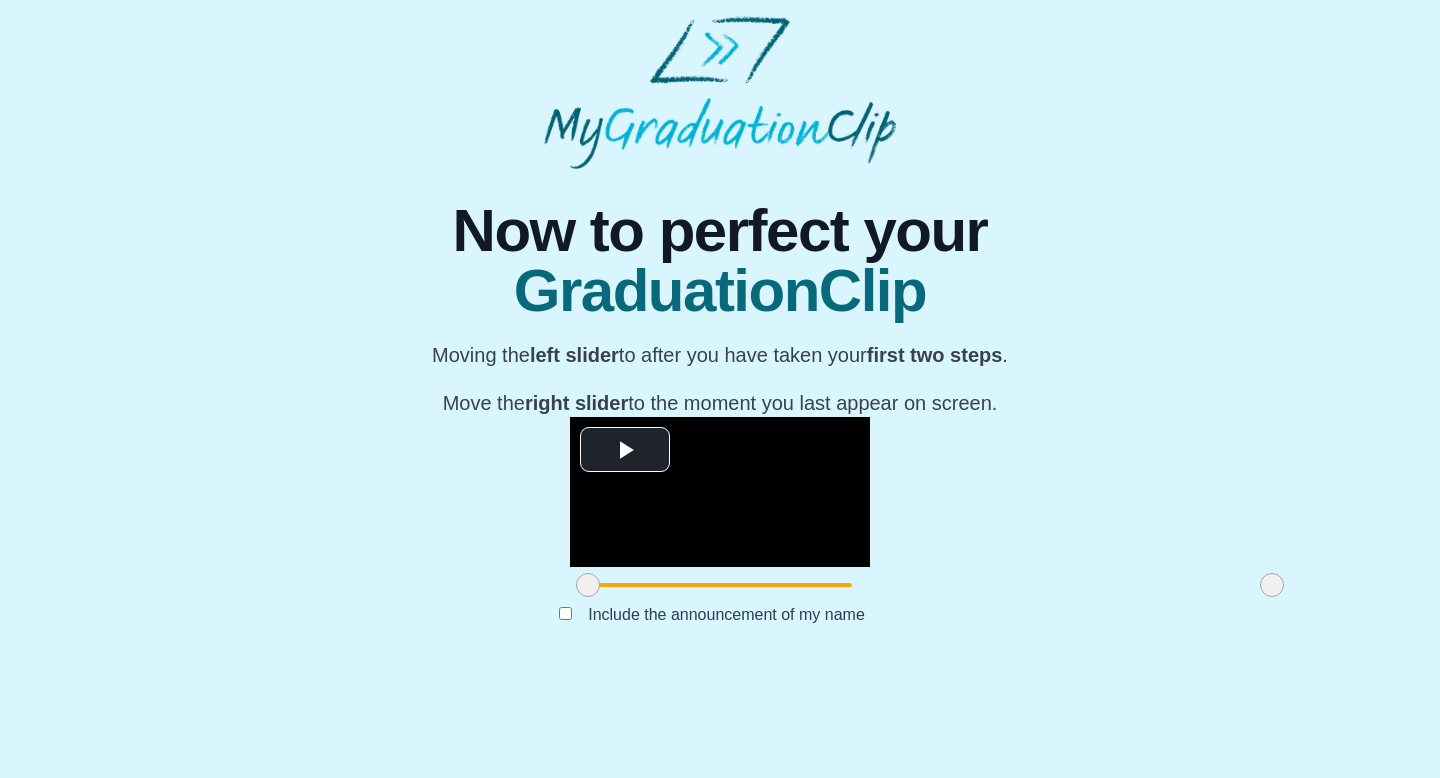 scroll, scrollTop: 159, scrollLeft: 0, axis: vertical 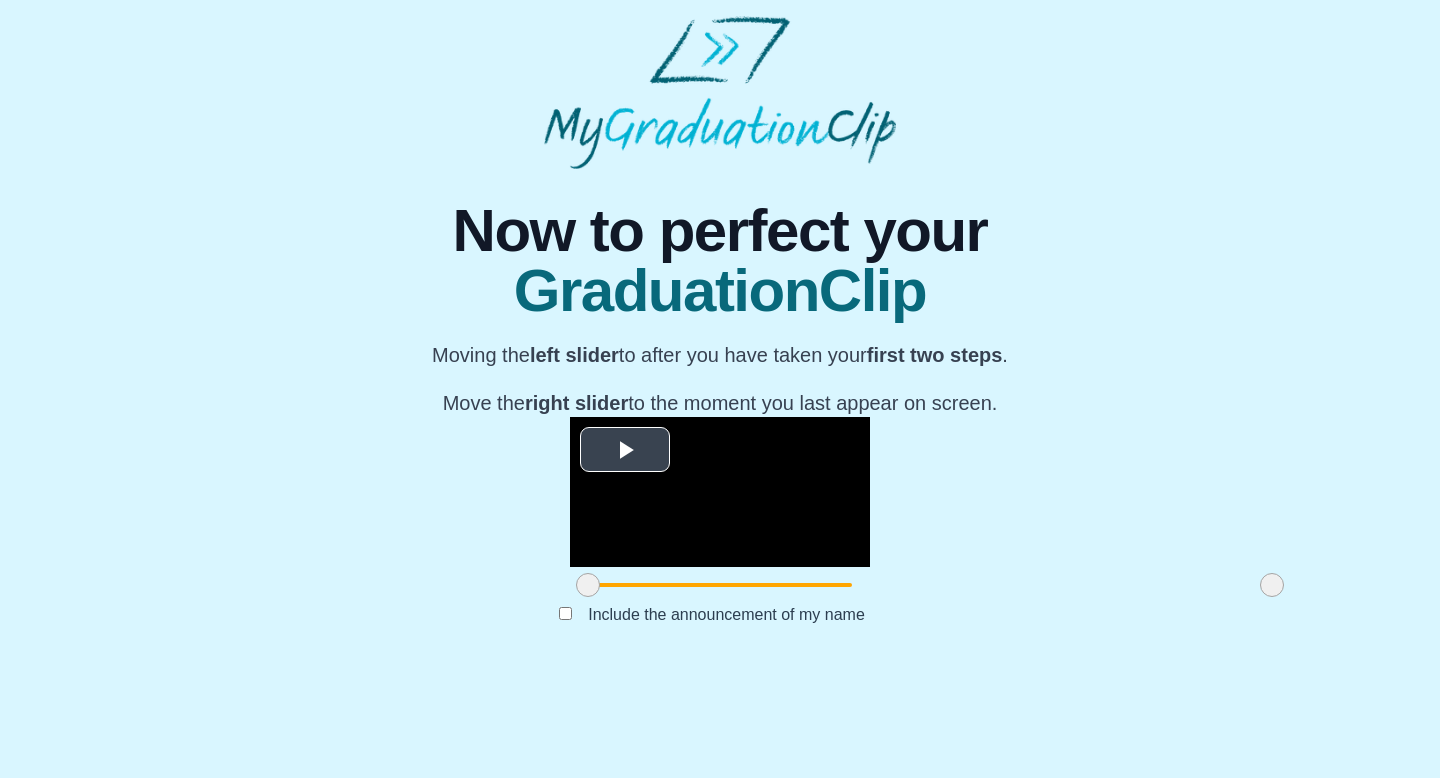 click at bounding box center (625, 450) 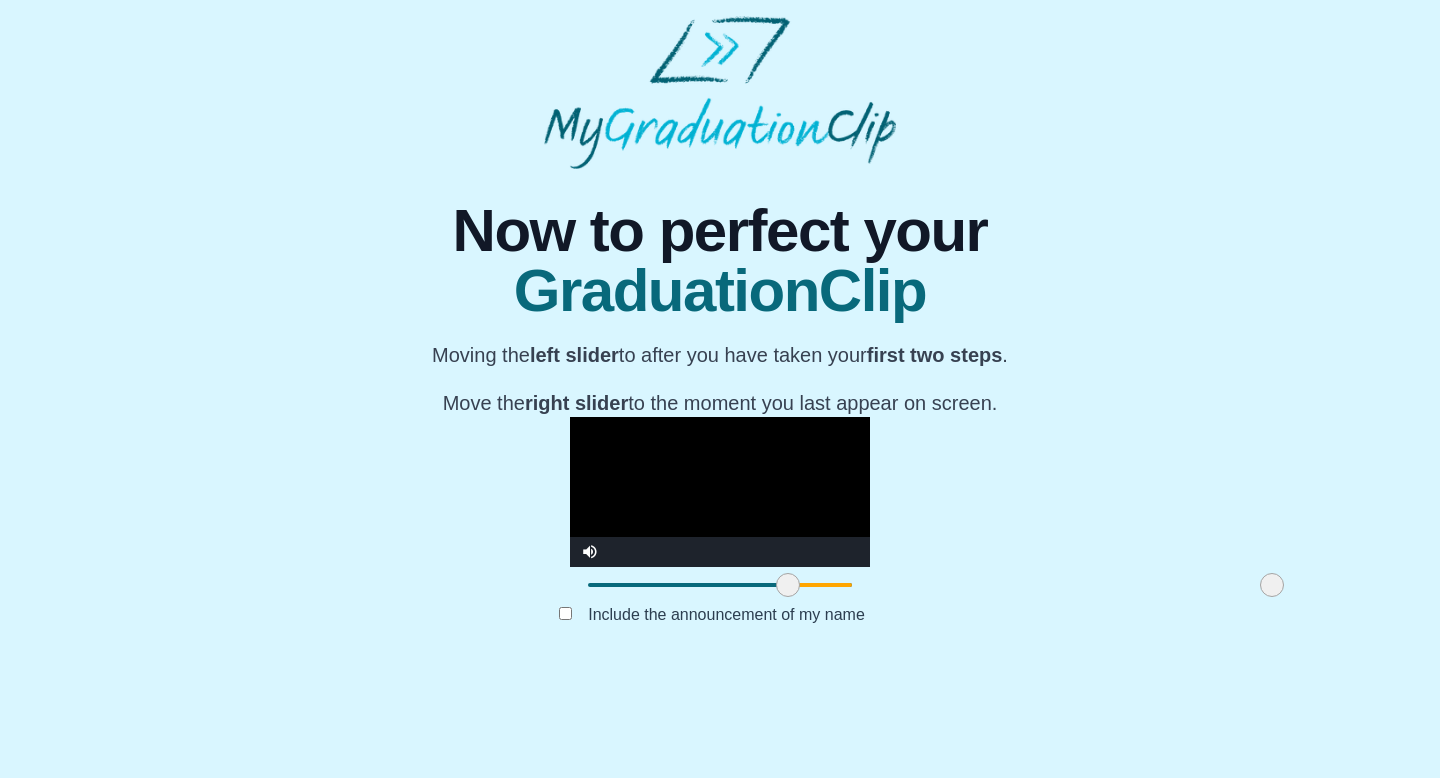 drag, startPoint x: 376, startPoint y: 683, endPoint x: 576, endPoint y: 675, distance: 200.15994 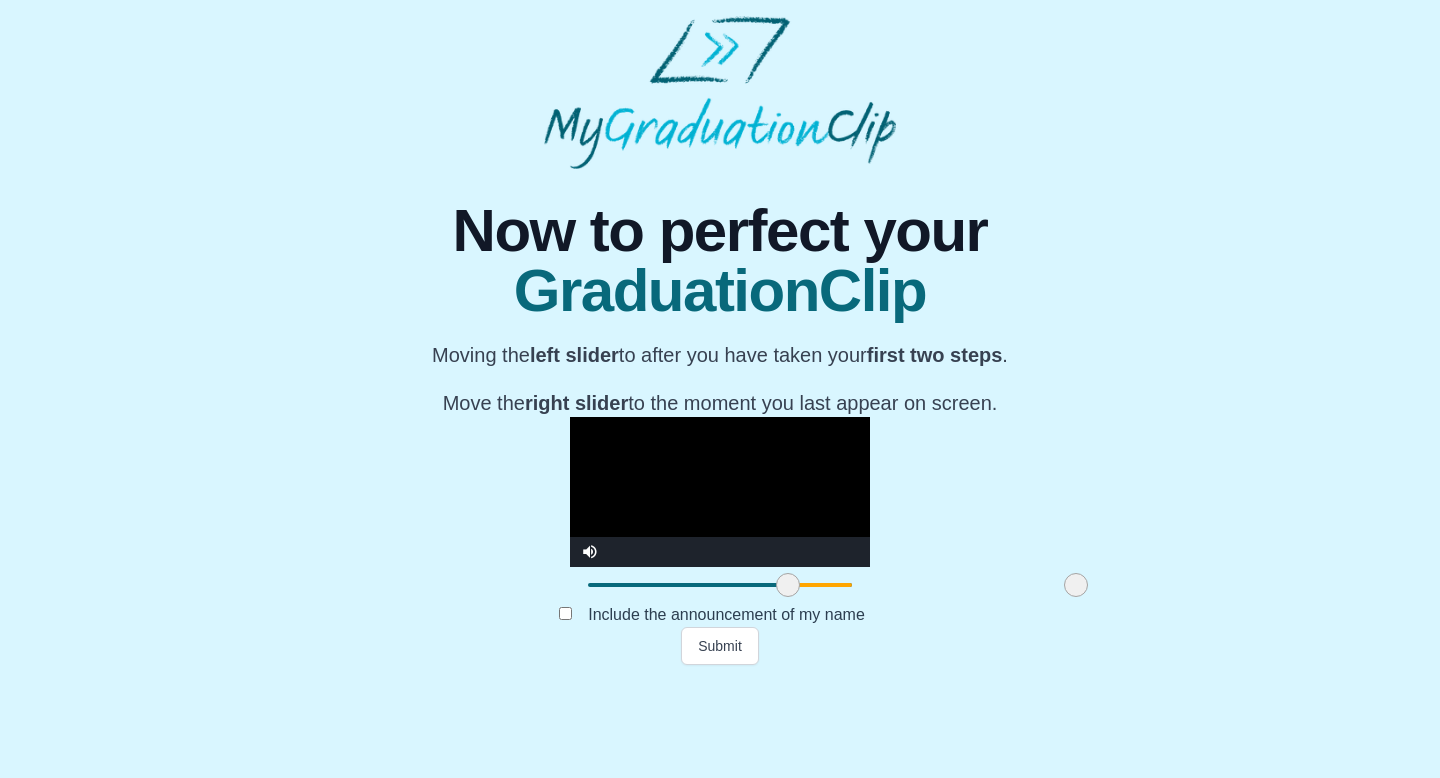 drag, startPoint x: 1067, startPoint y: 683, endPoint x: 871, endPoint y: 679, distance: 196.04082 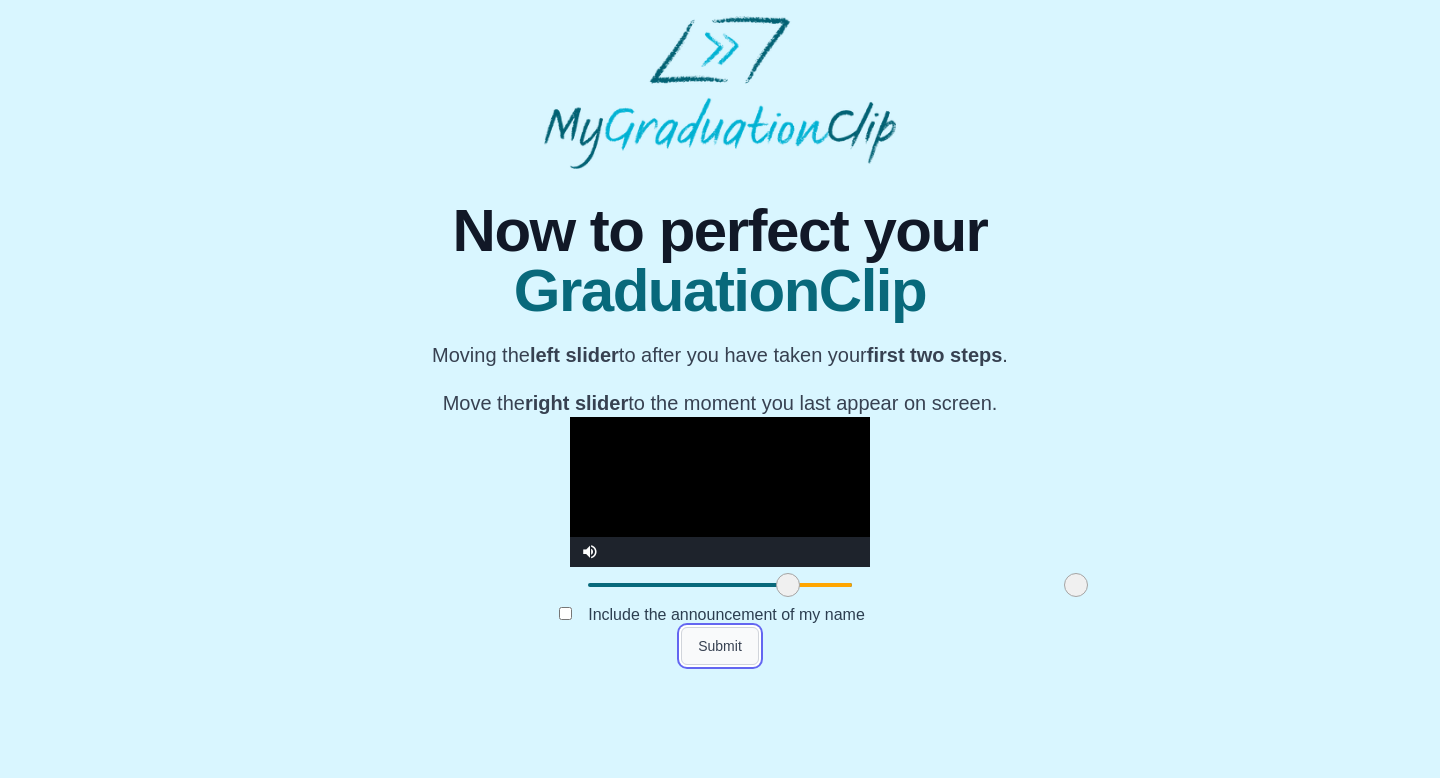 click on "Submit" at bounding box center (720, 646) 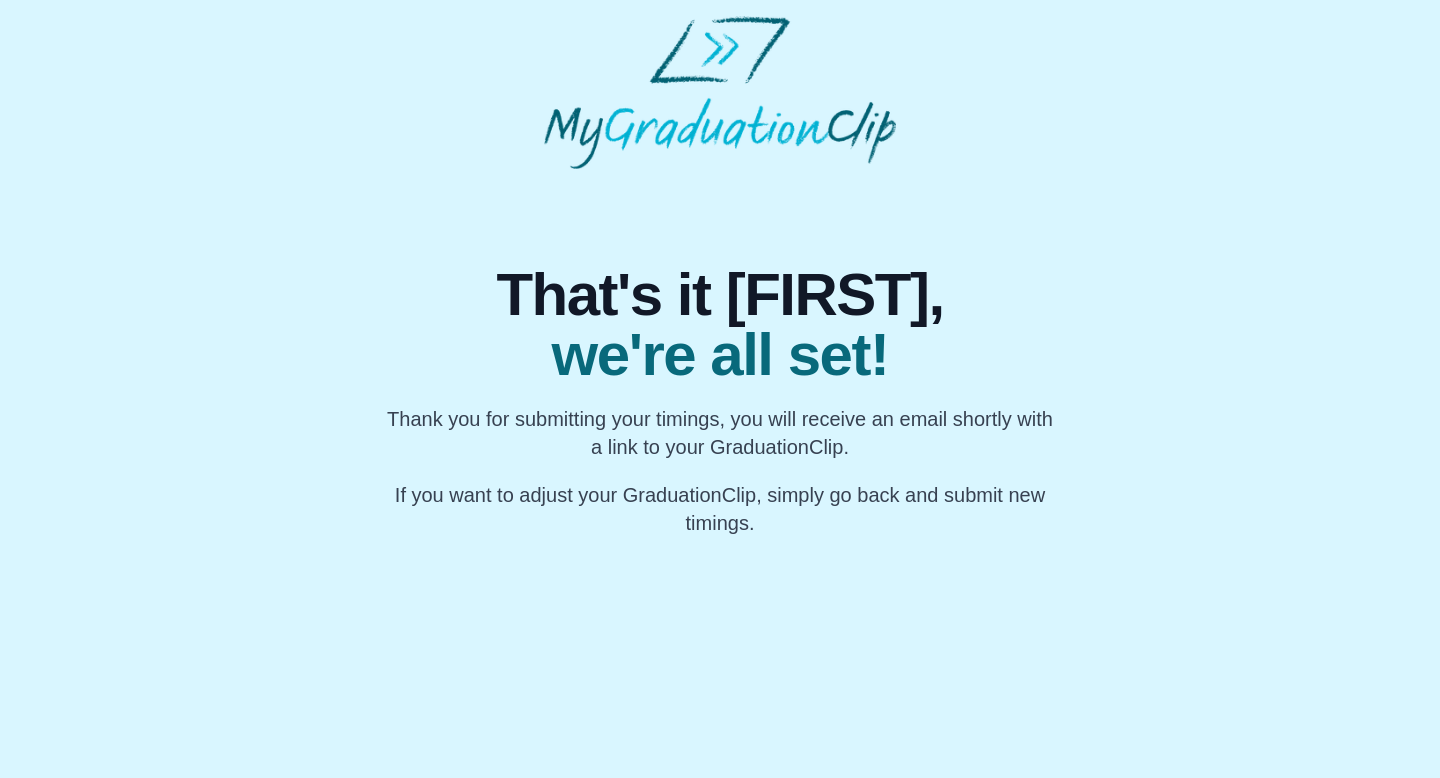 scroll, scrollTop: 0, scrollLeft: 0, axis: both 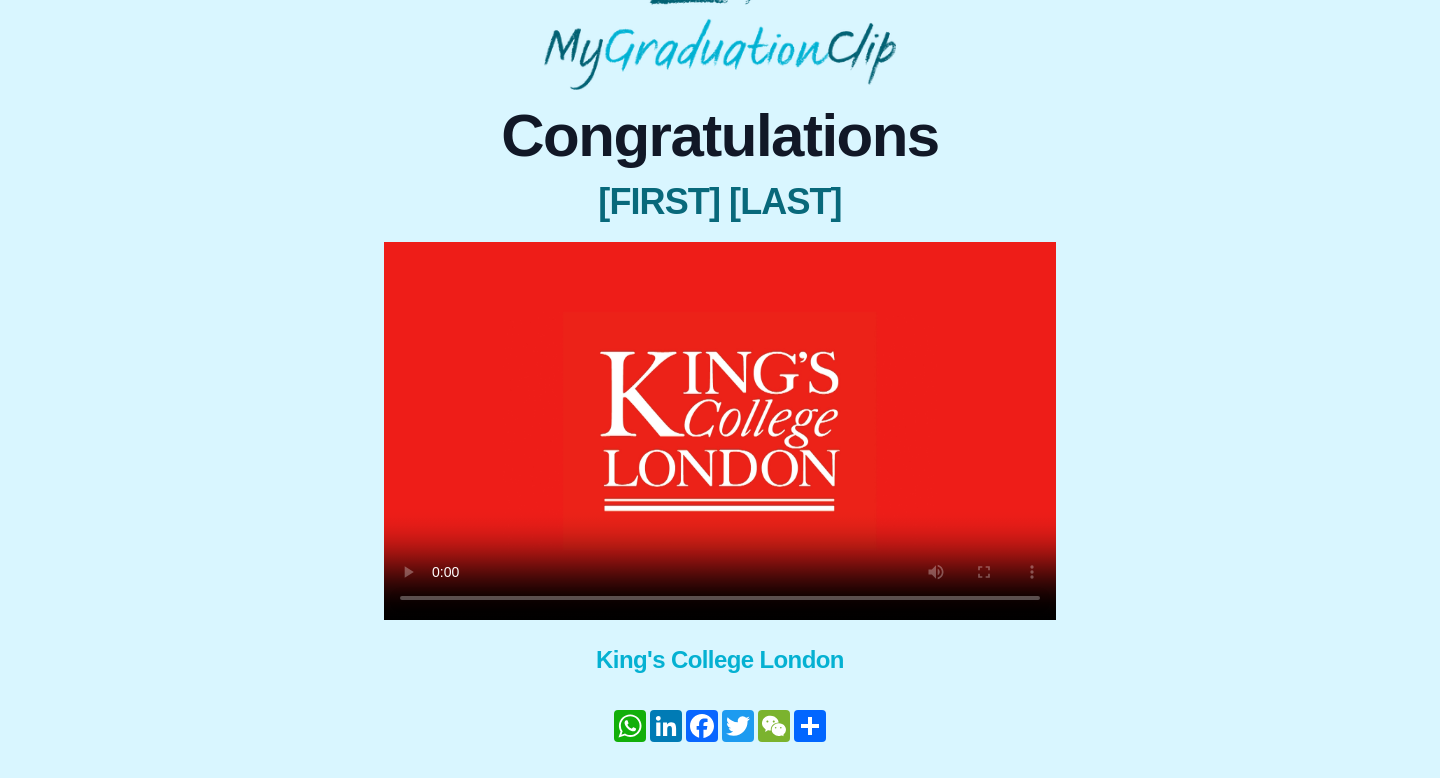 type 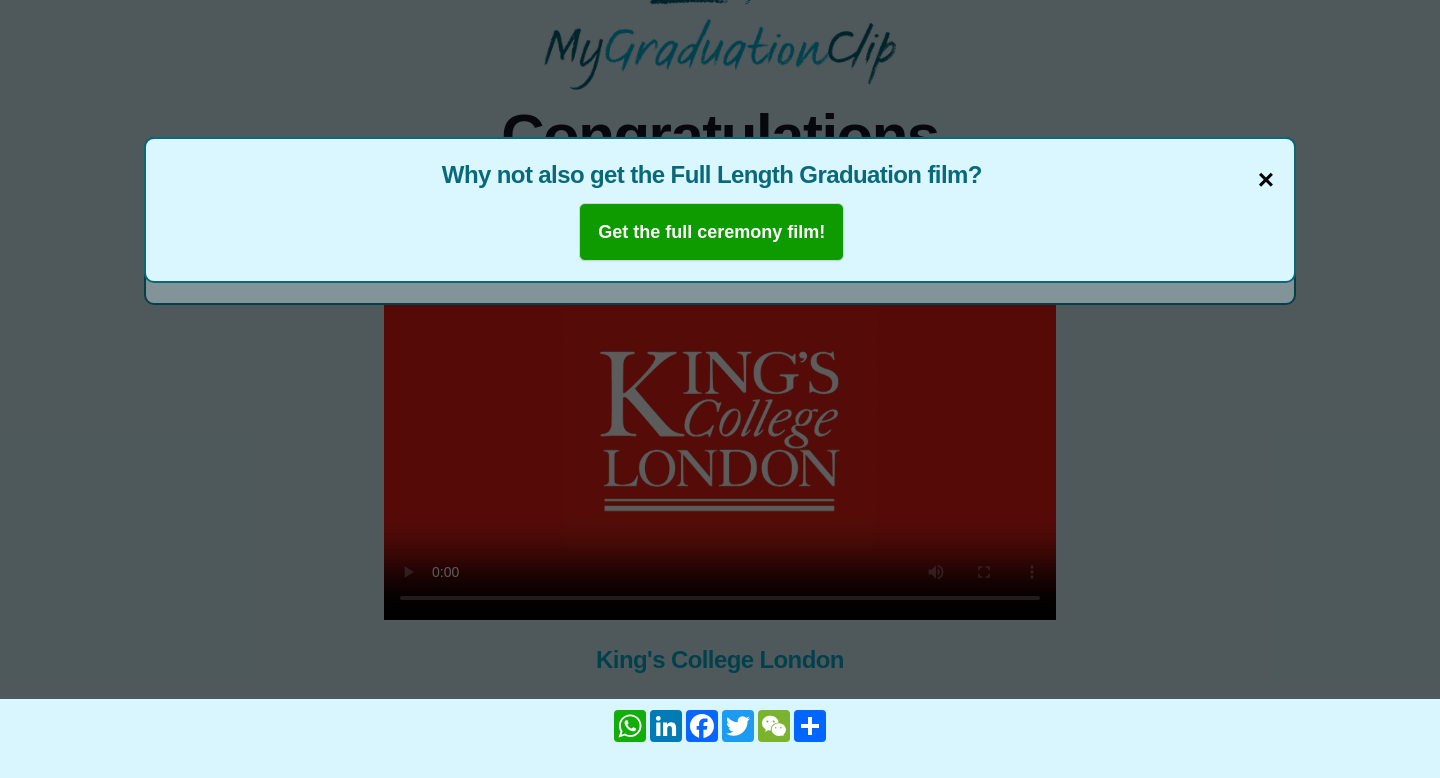 click on "×" at bounding box center (1266, 180) 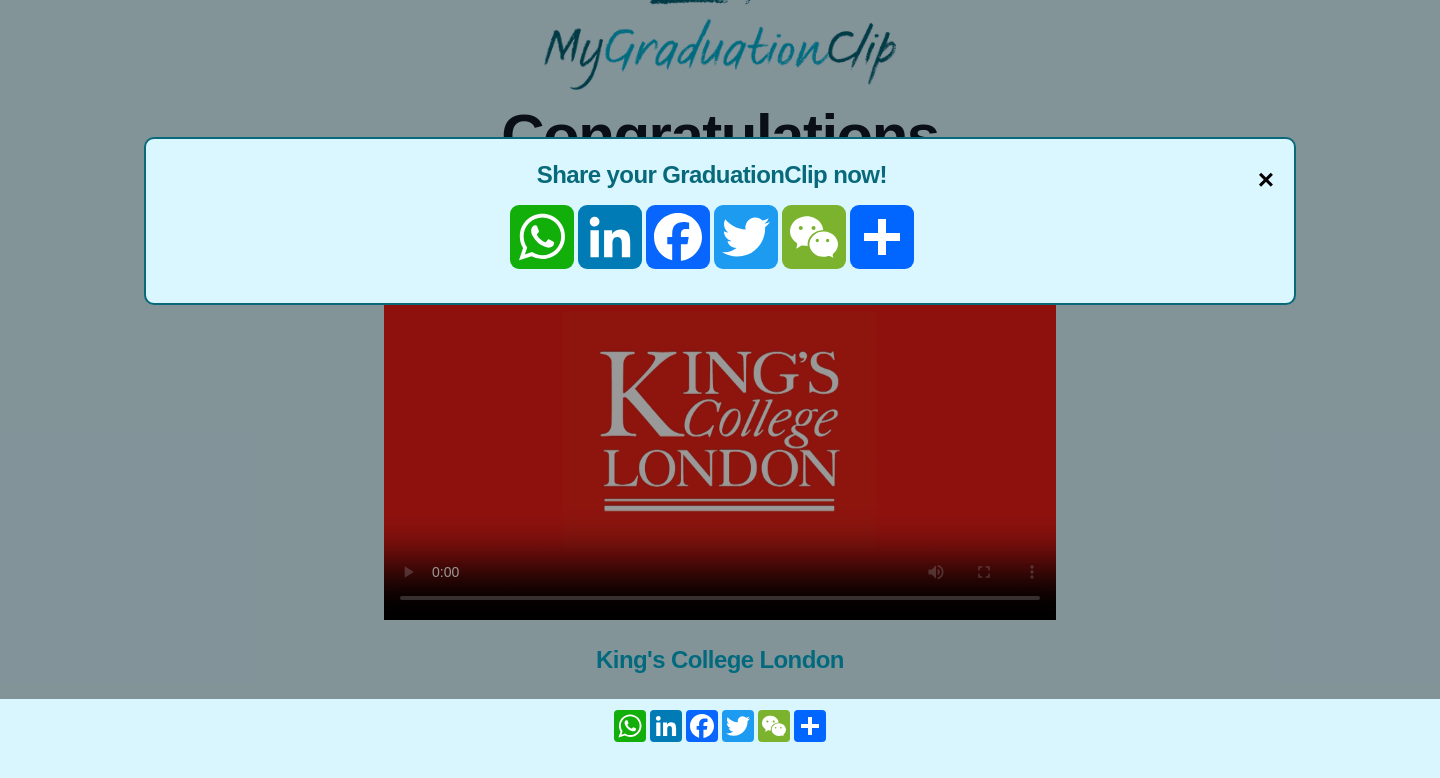 click on "×" at bounding box center [1266, 180] 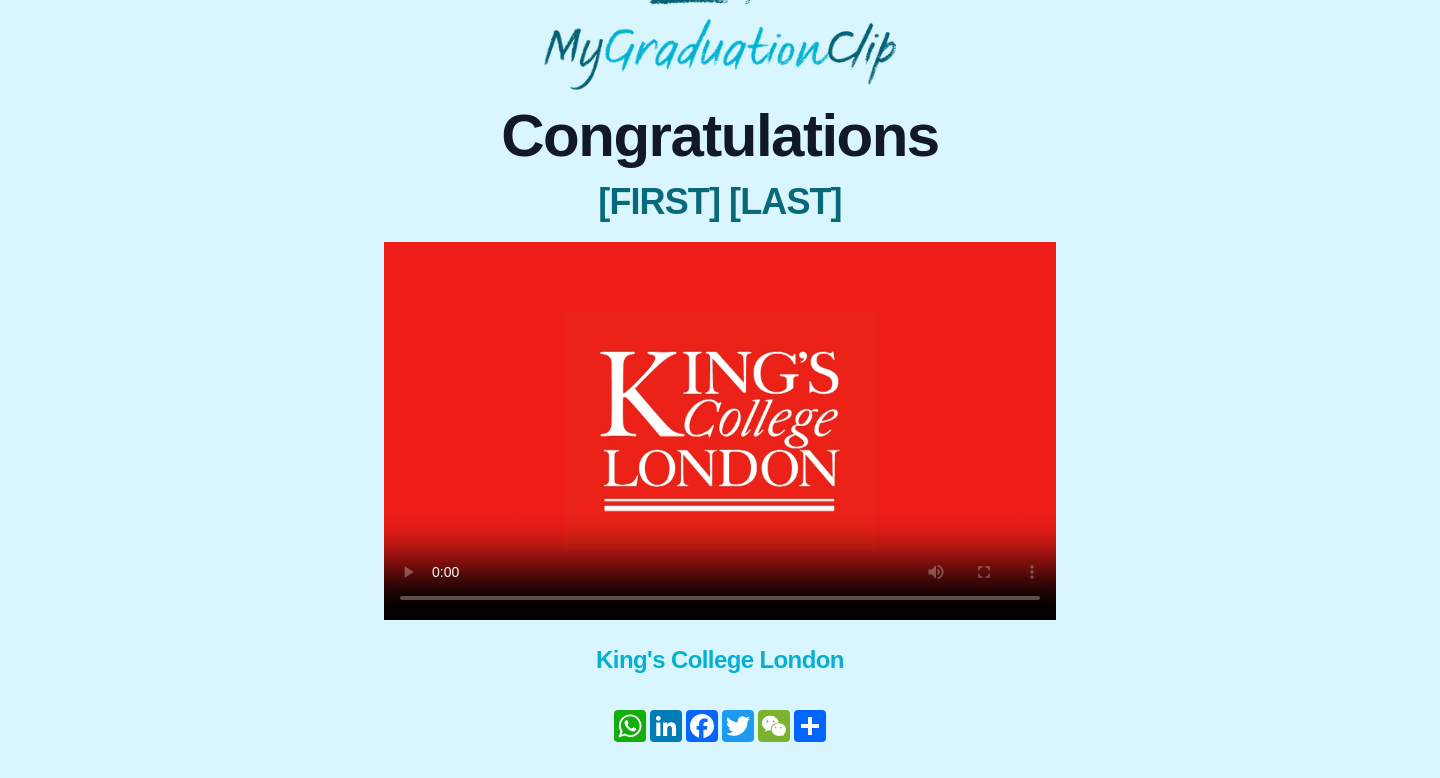 click at bounding box center (720, 431) 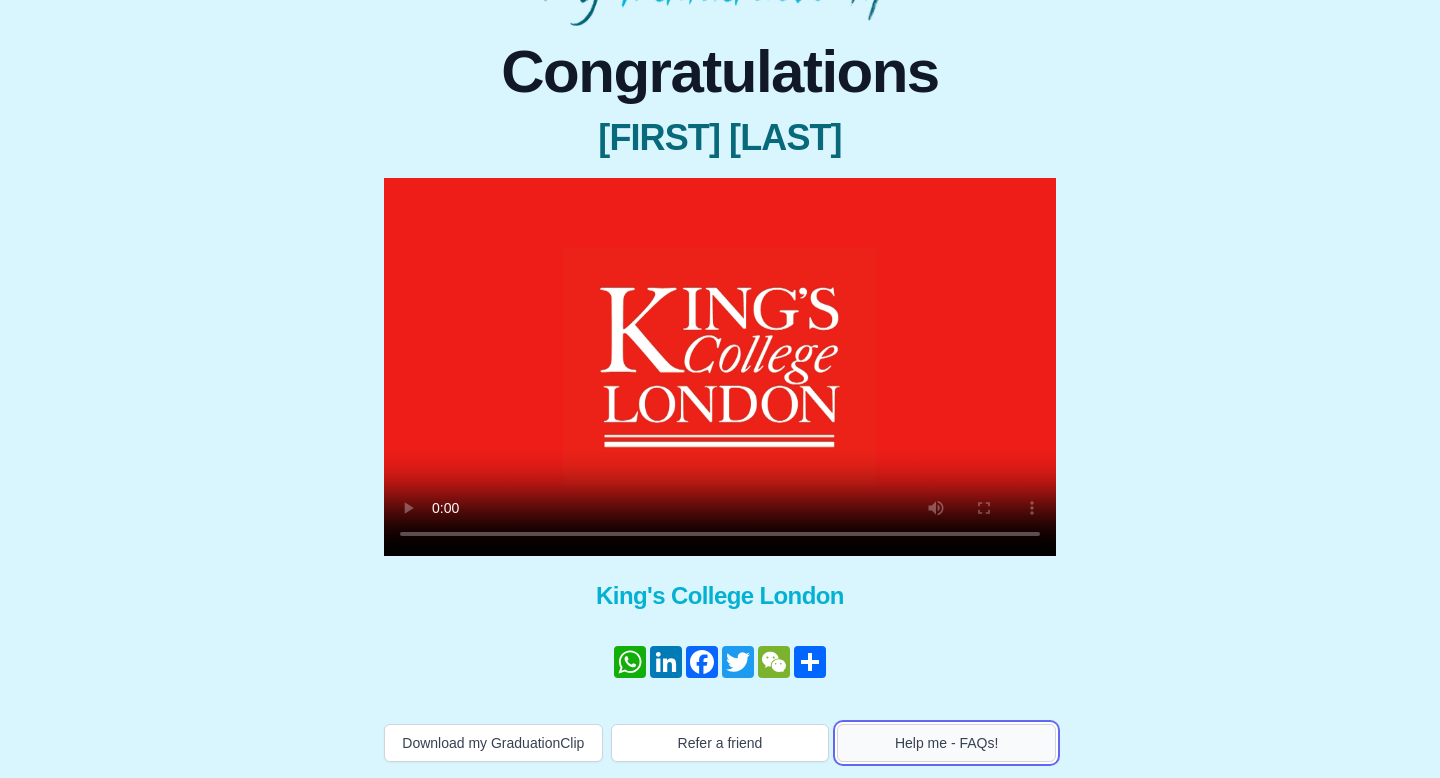 click on "Help me - FAQs!" at bounding box center (946, 743) 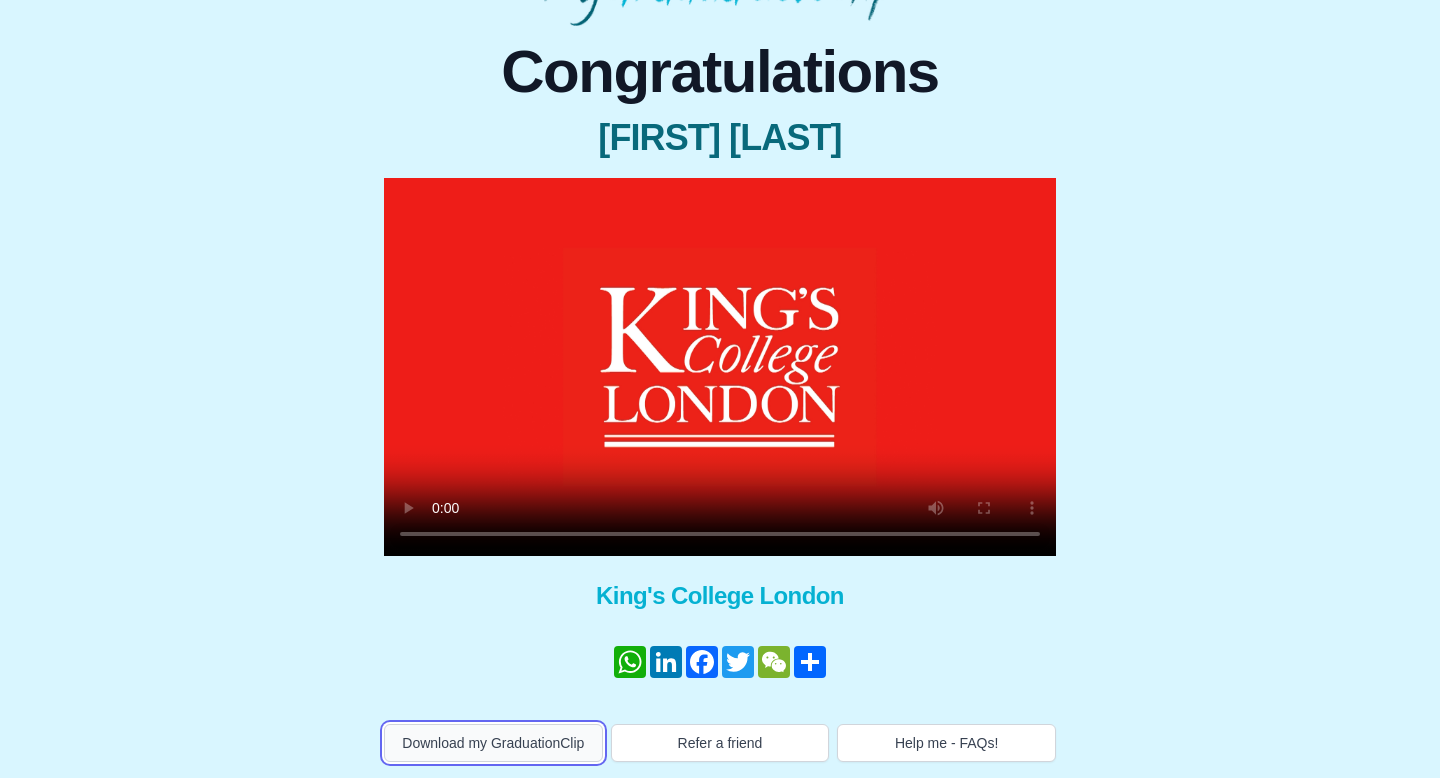click on "Download my GraduationClip" at bounding box center [493, 743] 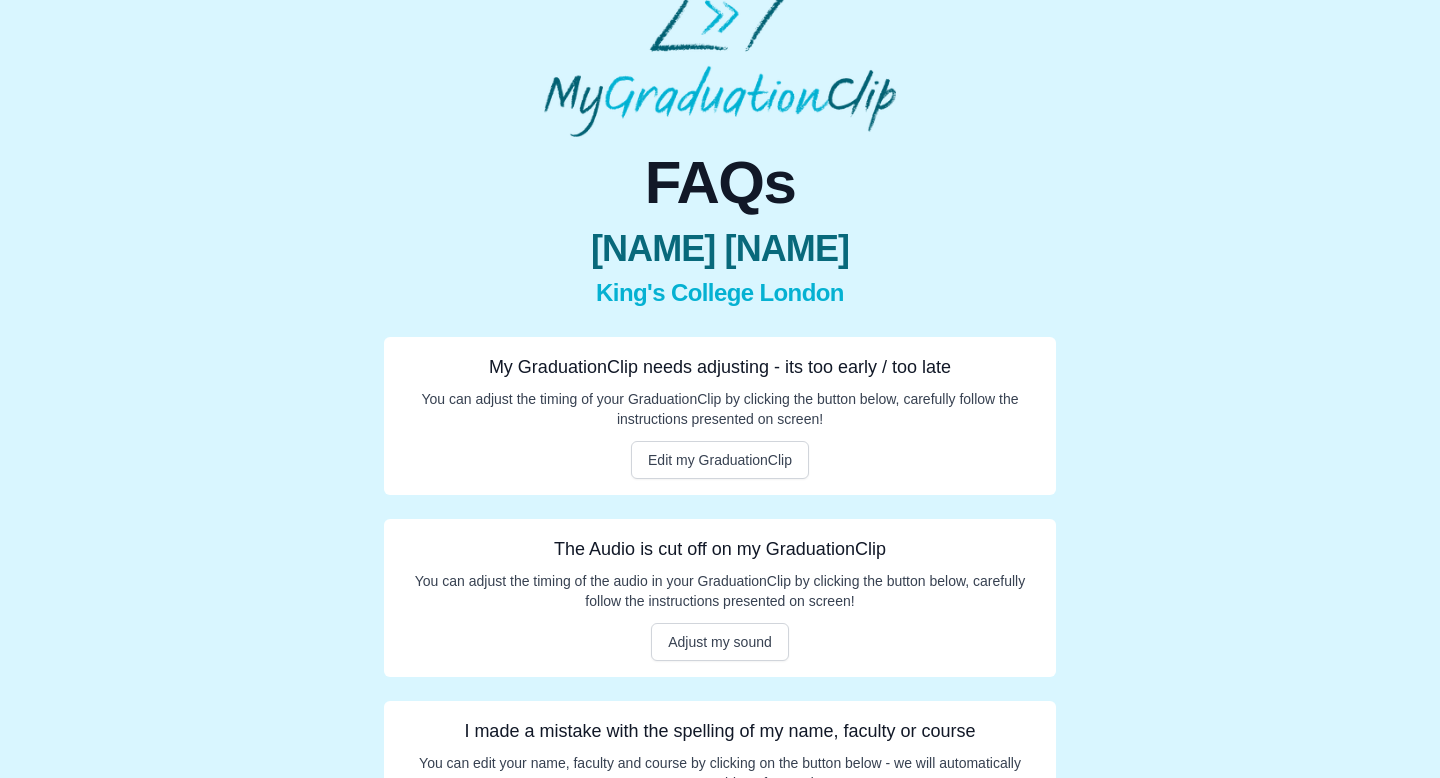 scroll, scrollTop: 40, scrollLeft: 0, axis: vertical 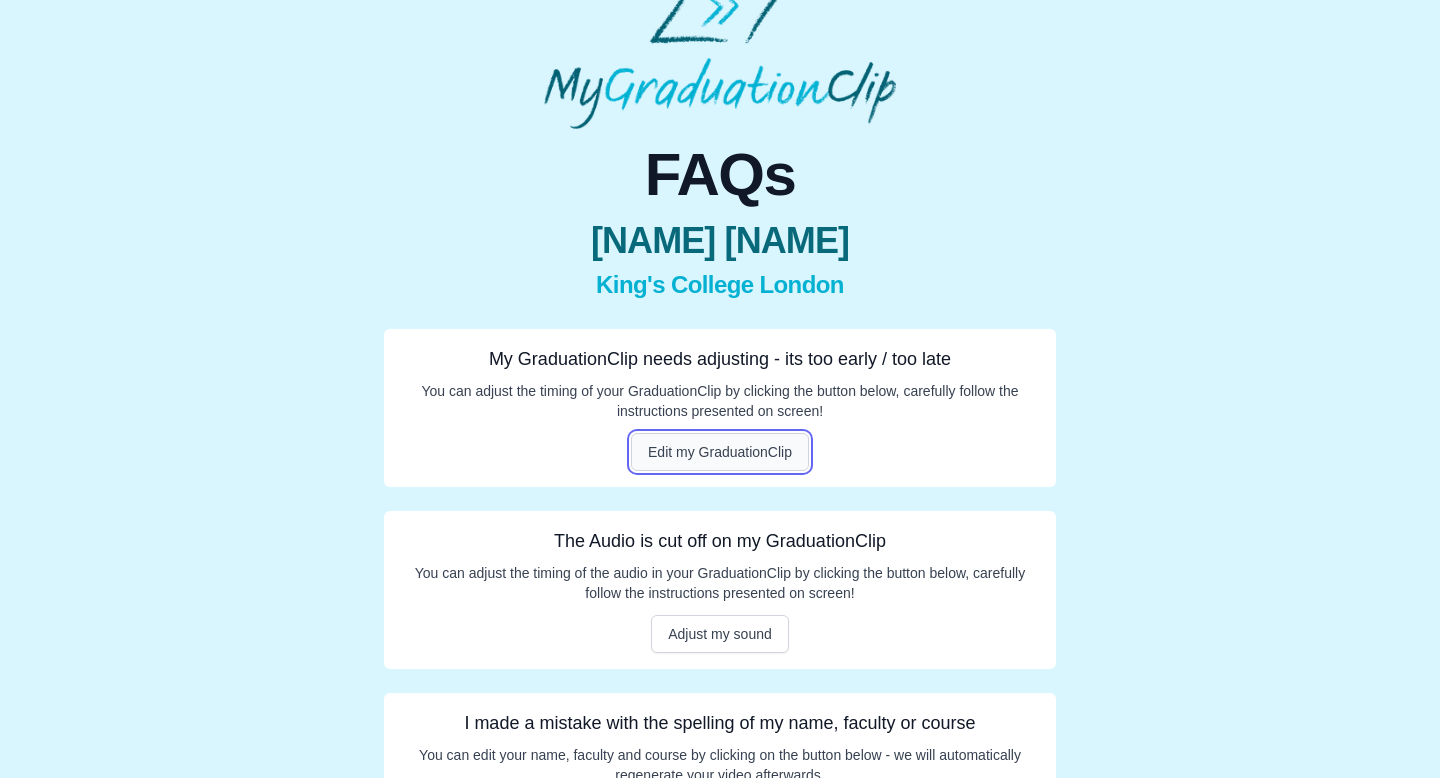 click on "Edit my GraduationClip" at bounding box center (720, 452) 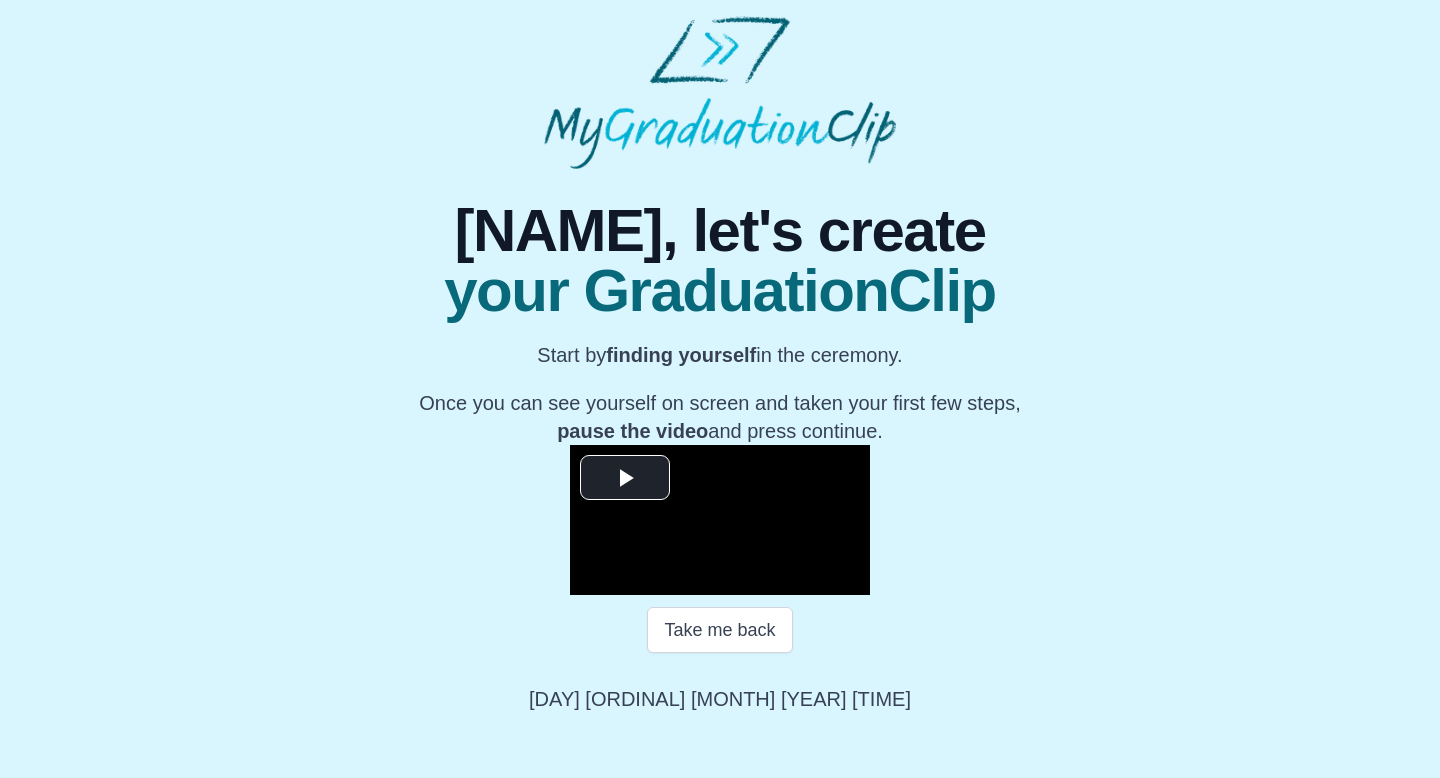 scroll, scrollTop: 207, scrollLeft: 0, axis: vertical 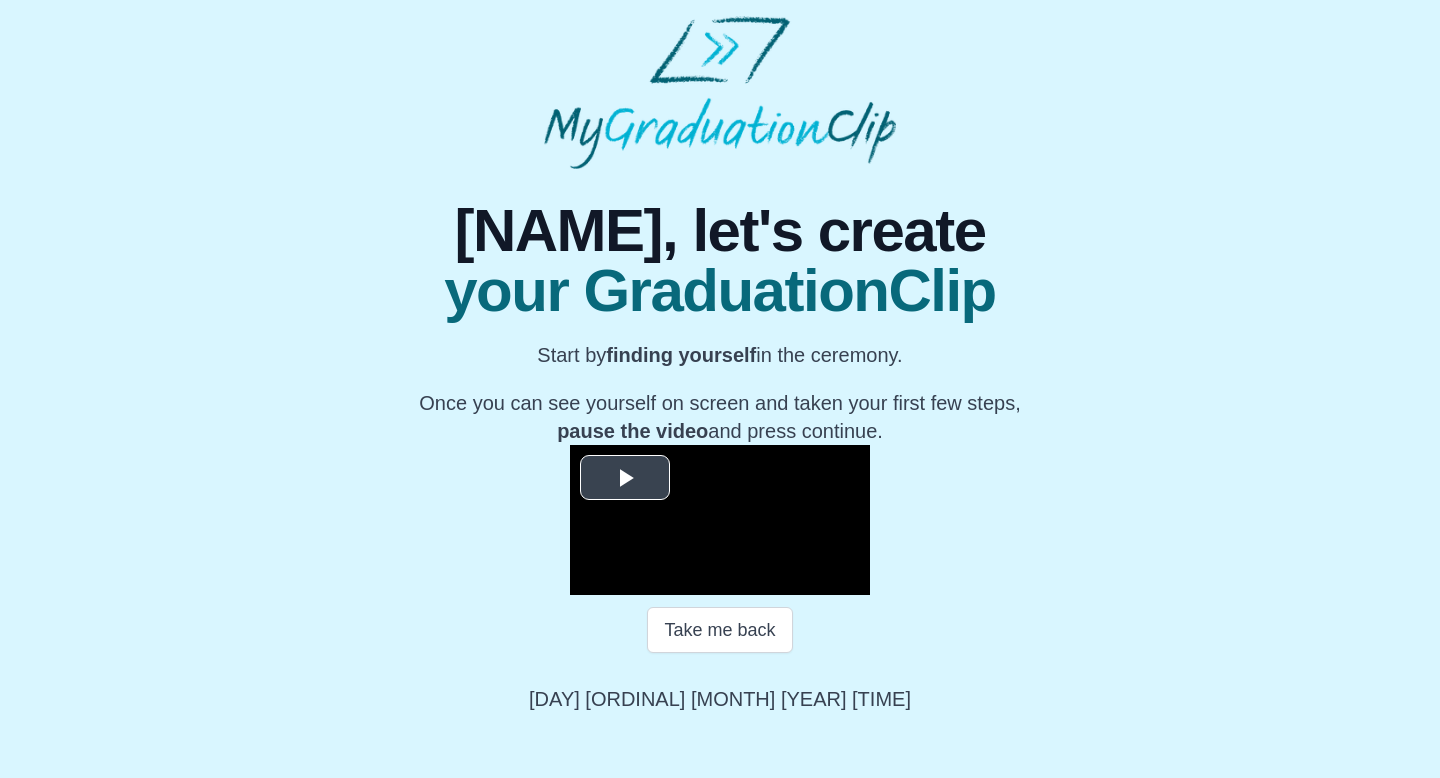 click at bounding box center [625, 478] 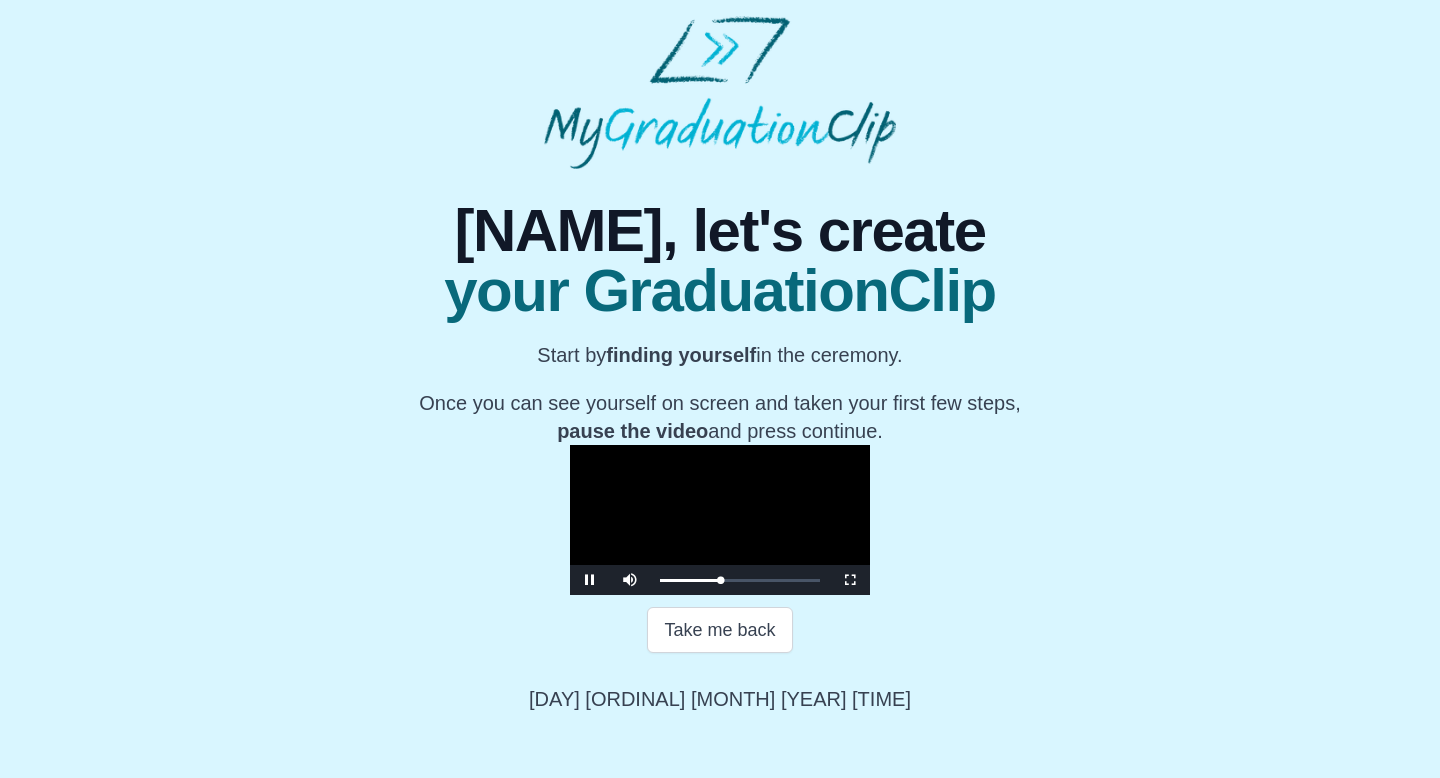 click at bounding box center (720, 520) 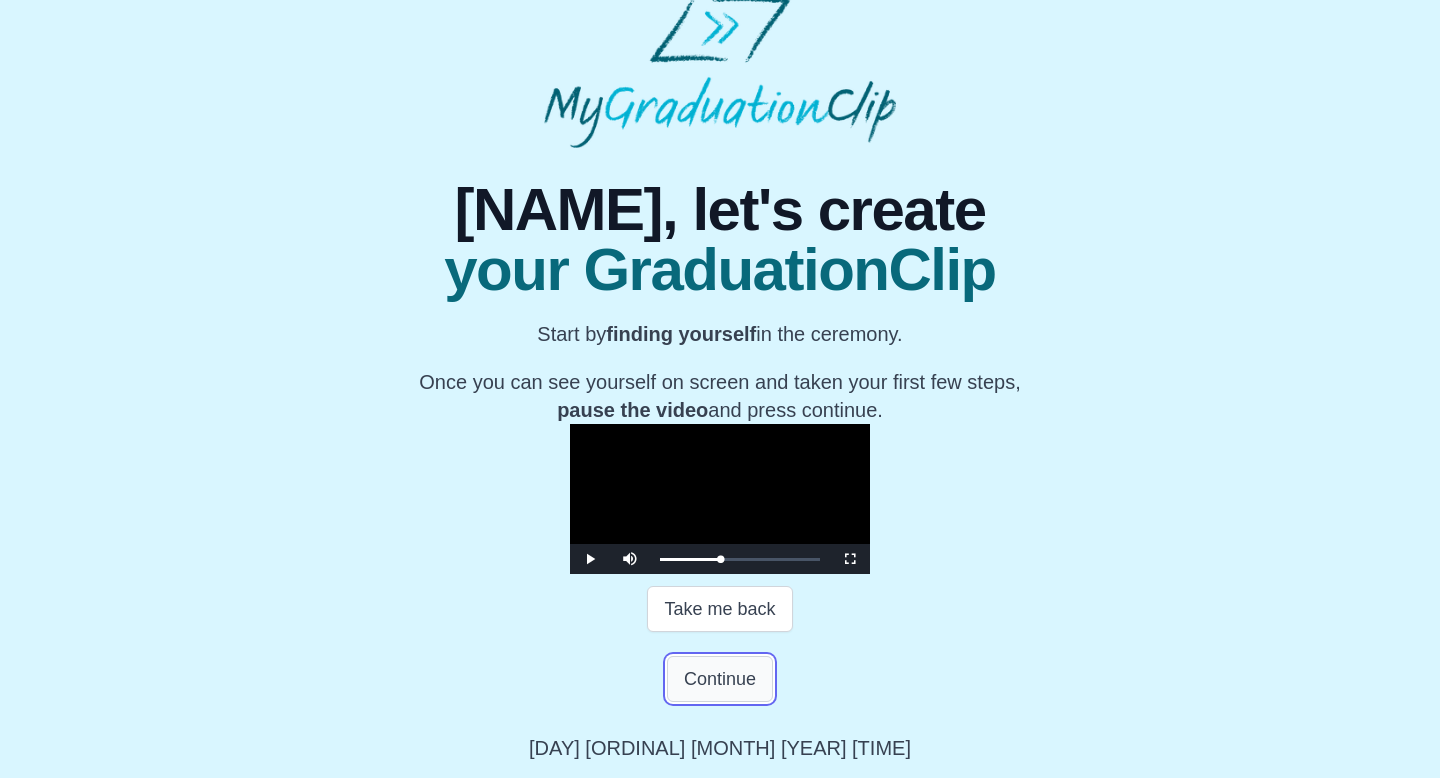 click on "Continue" at bounding box center [720, 679] 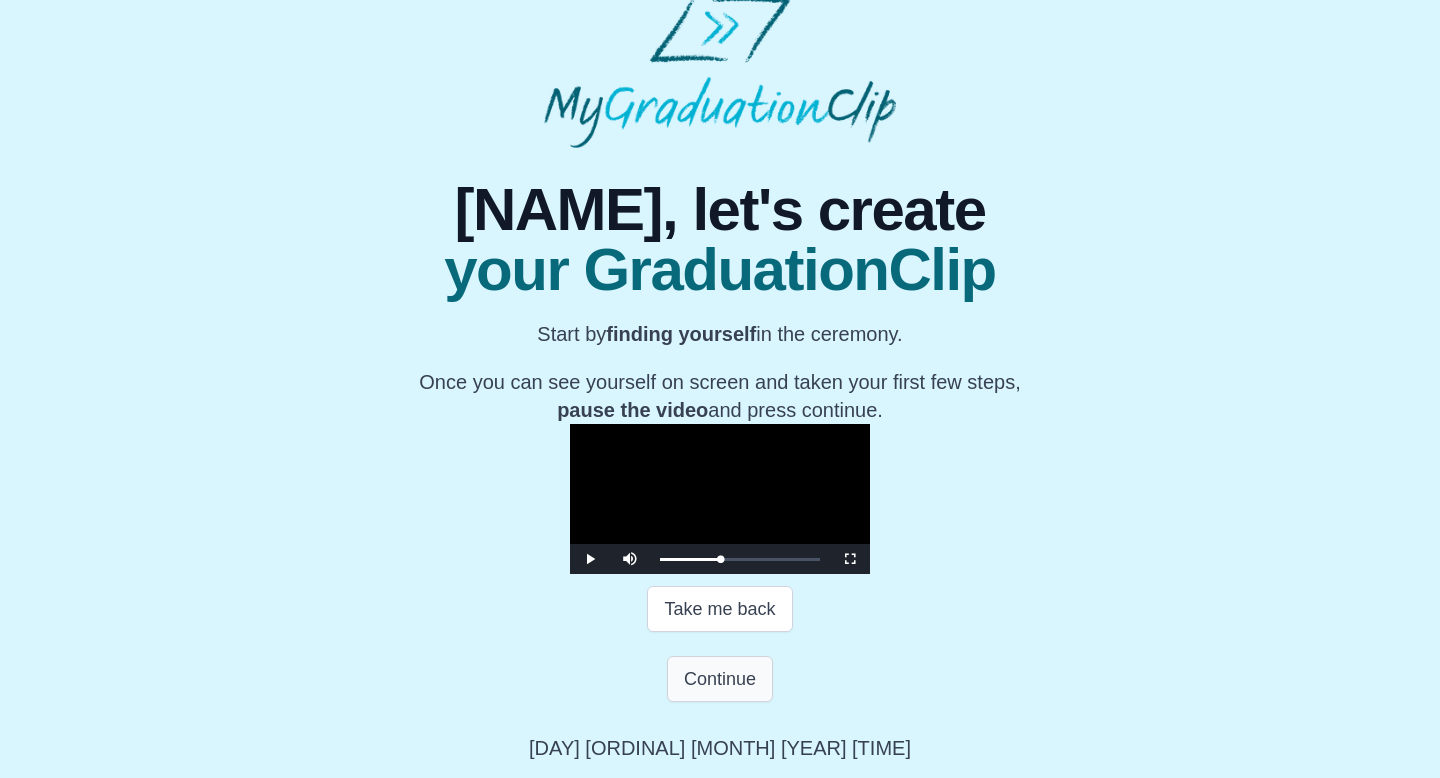 scroll, scrollTop: 0, scrollLeft: 0, axis: both 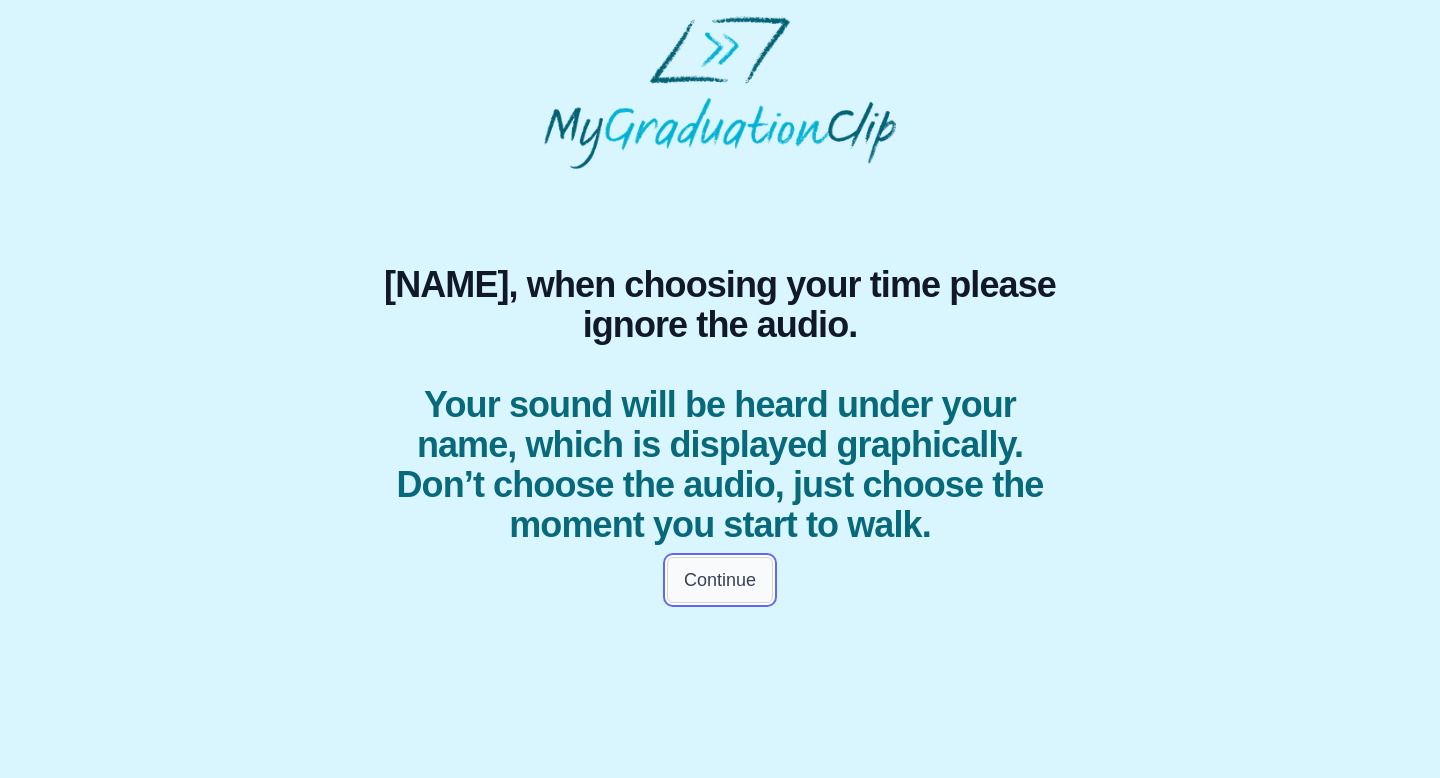 click on "Continue" at bounding box center [720, 580] 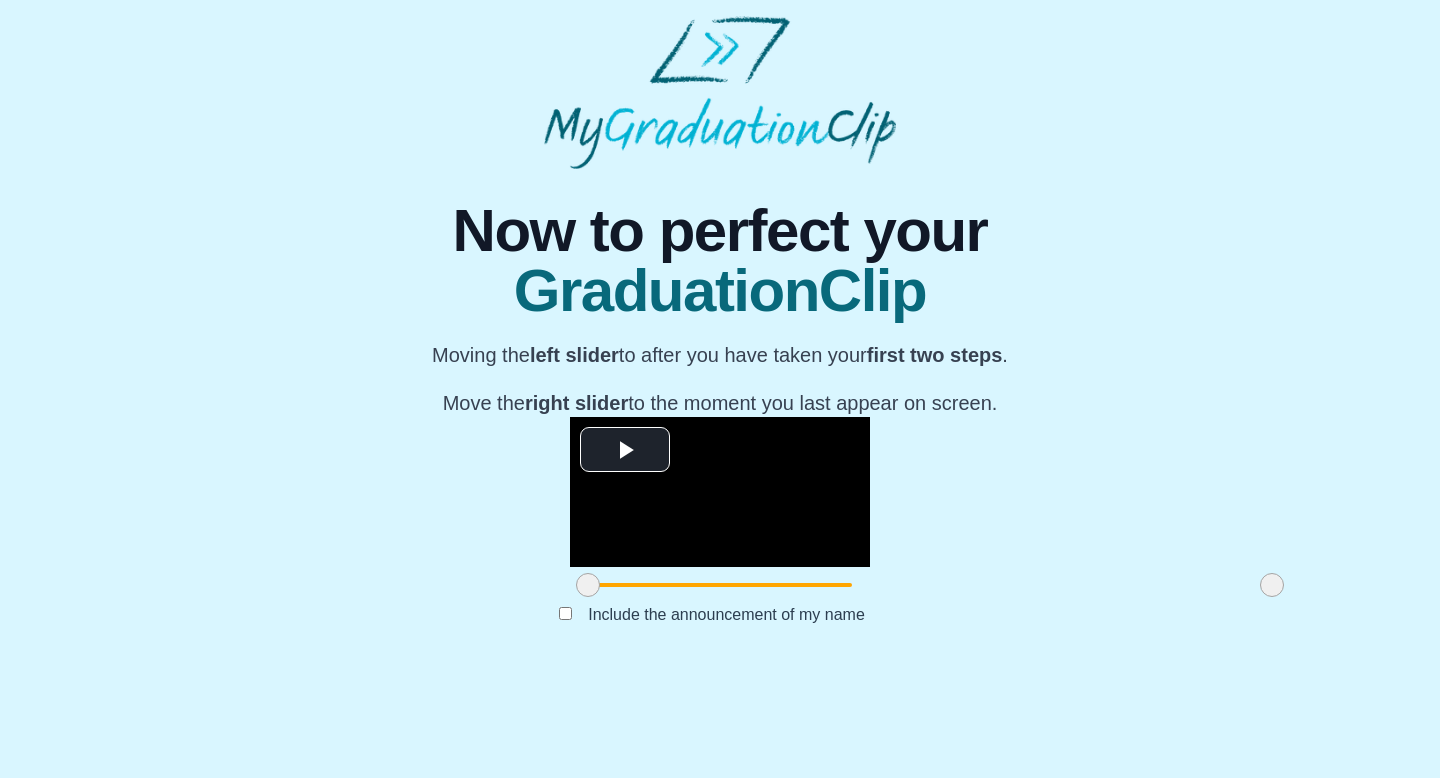 scroll, scrollTop: 159, scrollLeft: 0, axis: vertical 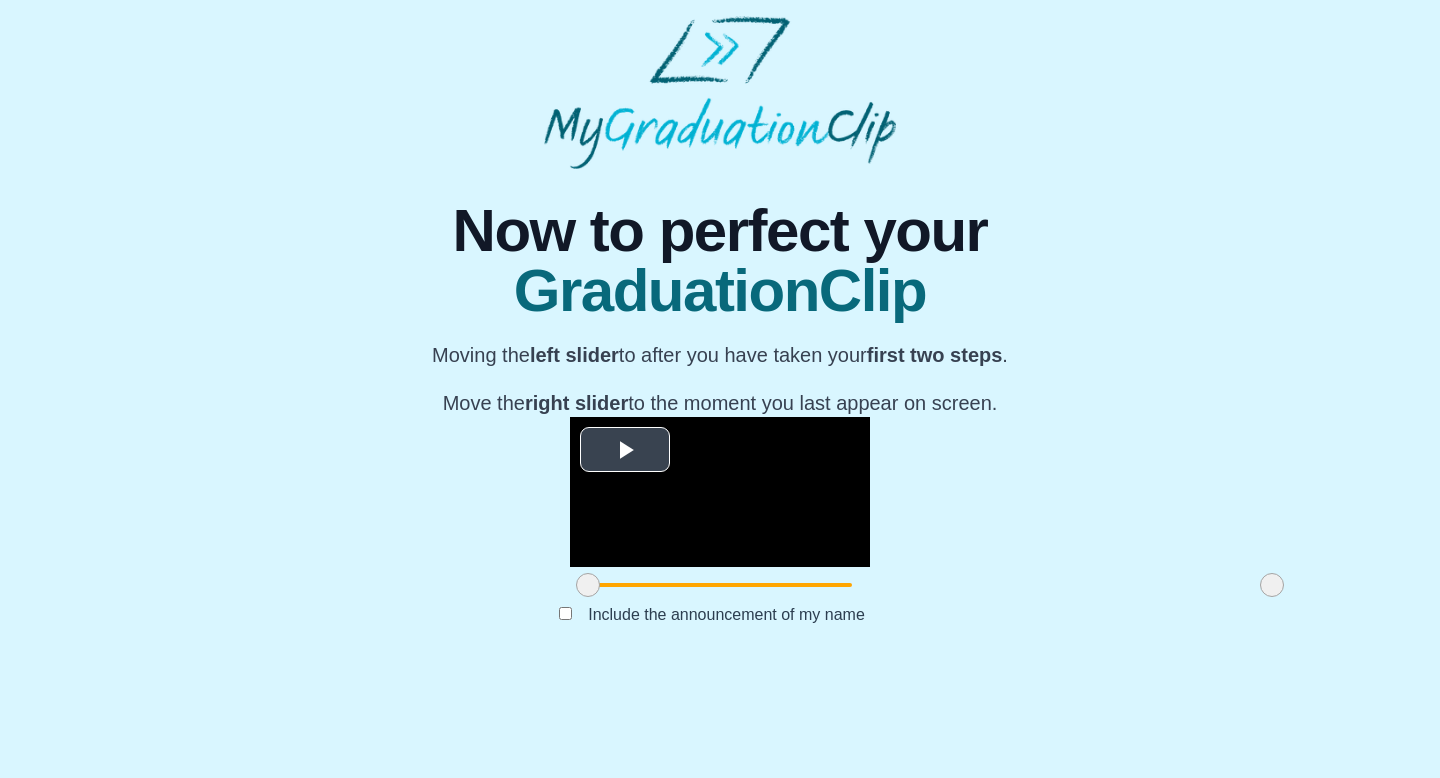 click at bounding box center [625, 450] 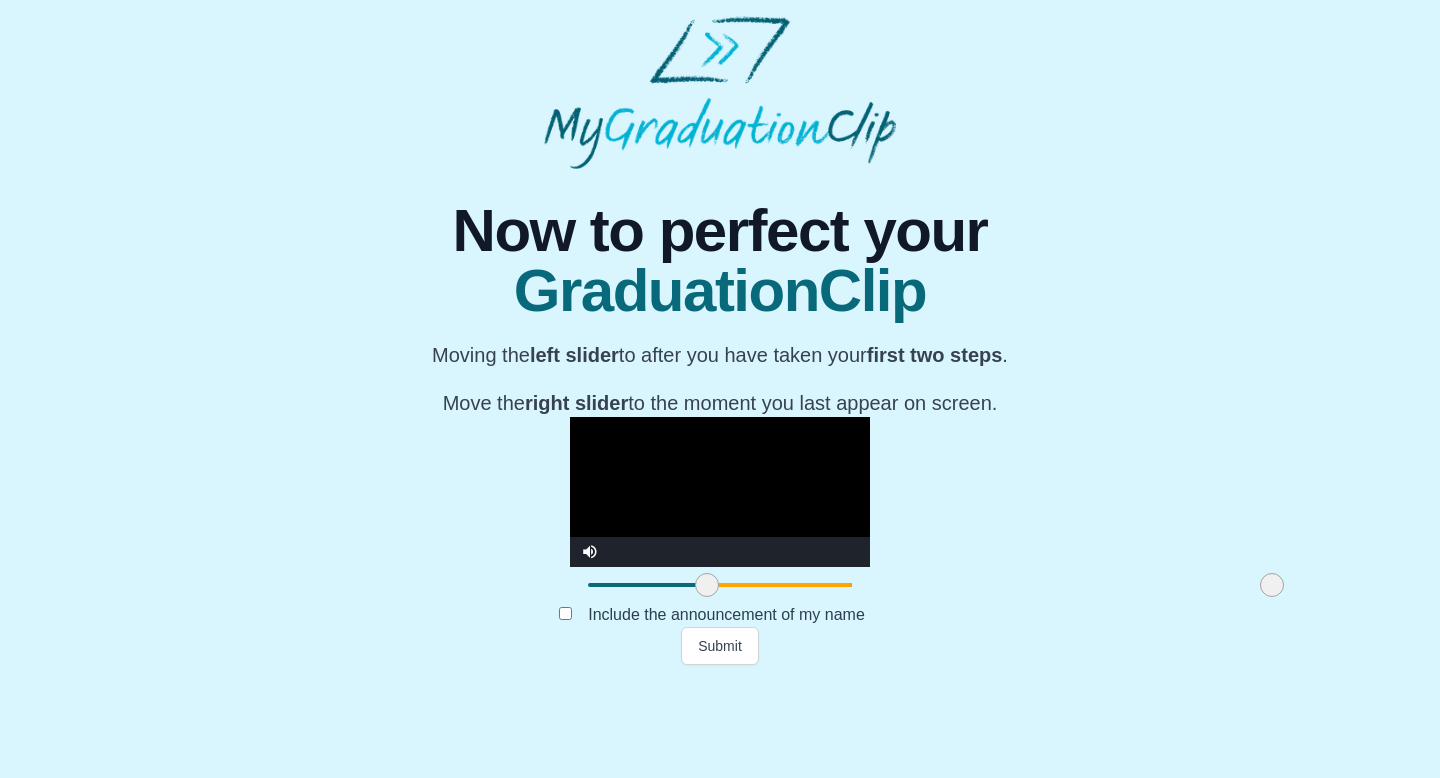drag, startPoint x: 377, startPoint y: 683, endPoint x: 496, endPoint y: 678, distance: 119.104996 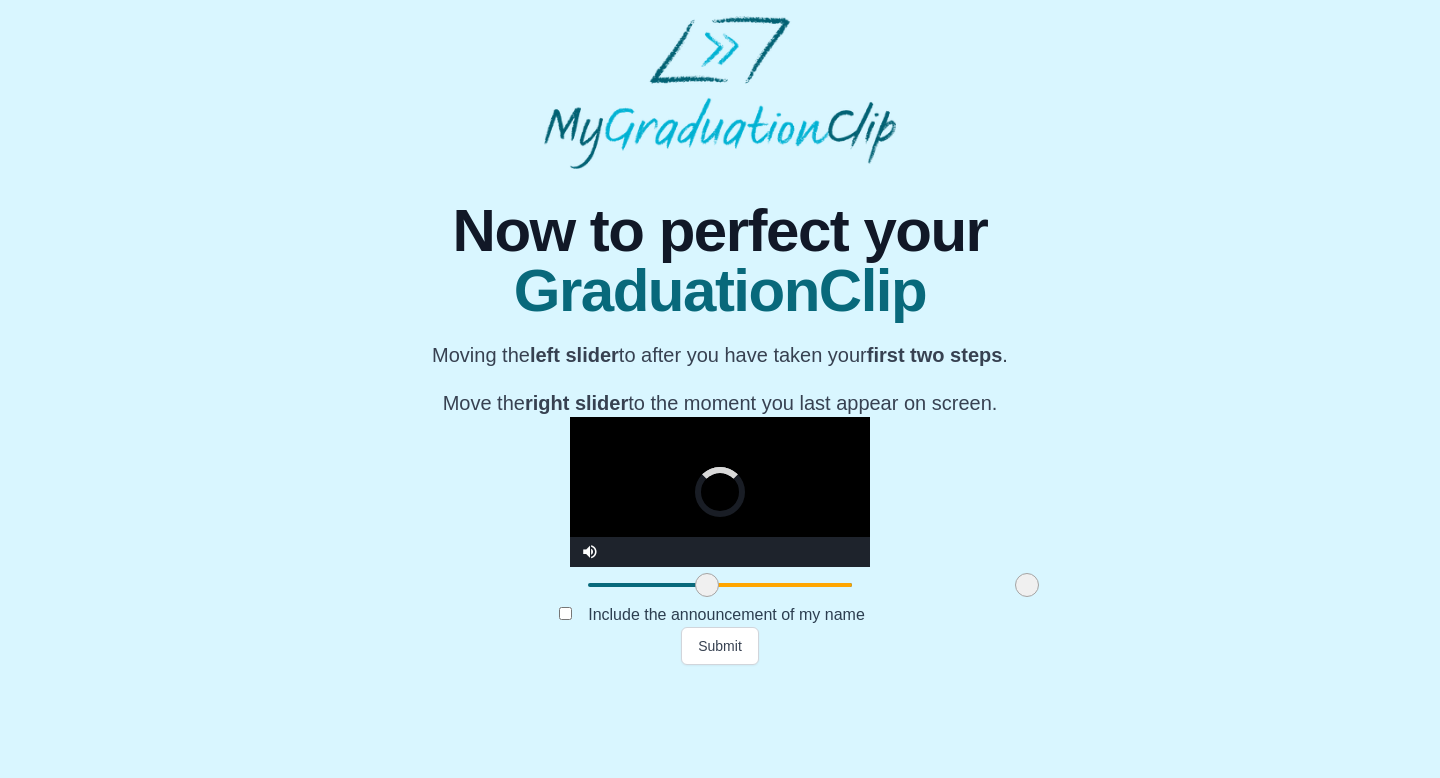 drag, startPoint x: 1060, startPoint y: 685, endPoint x: 809, endPoint y: 680, distance: 251.04979 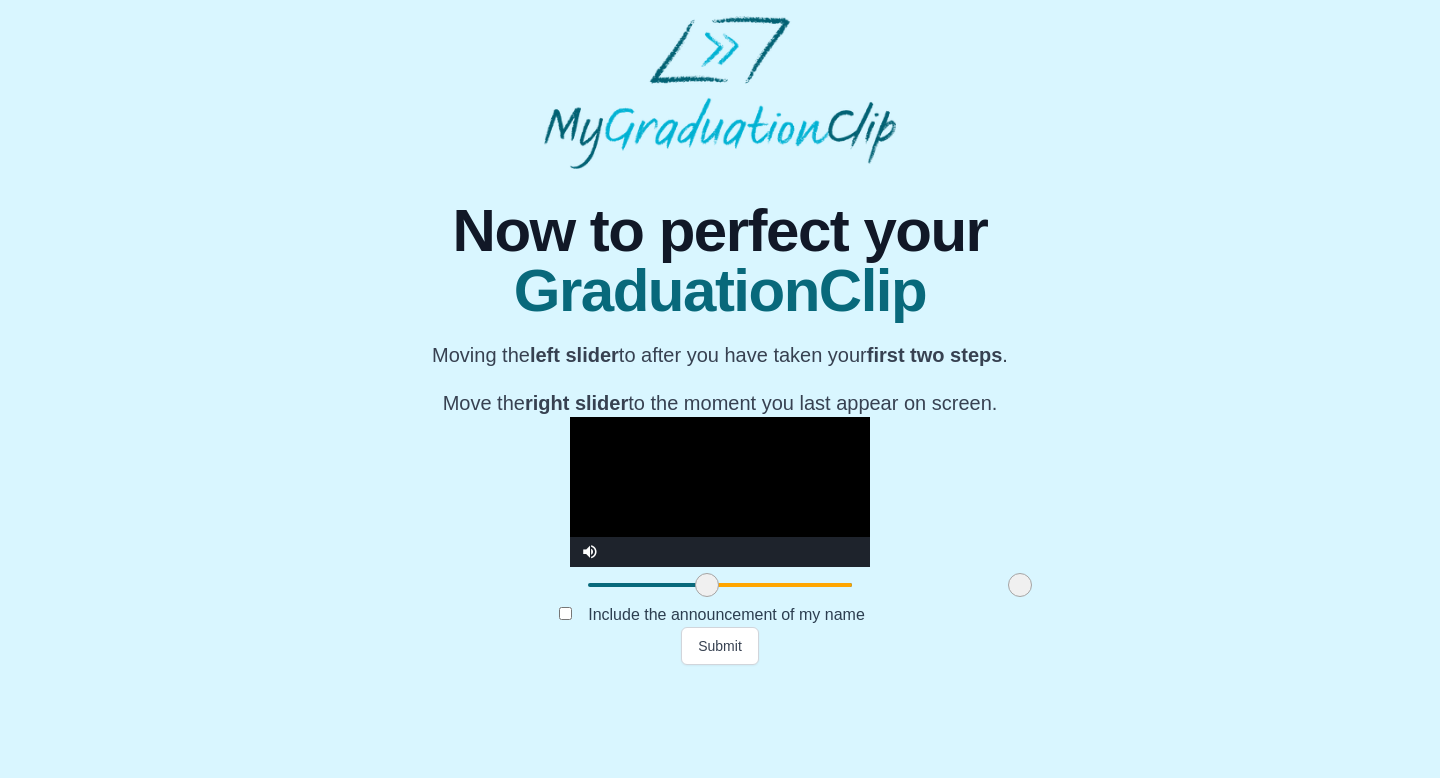 click at bounding box center [1020, 585] 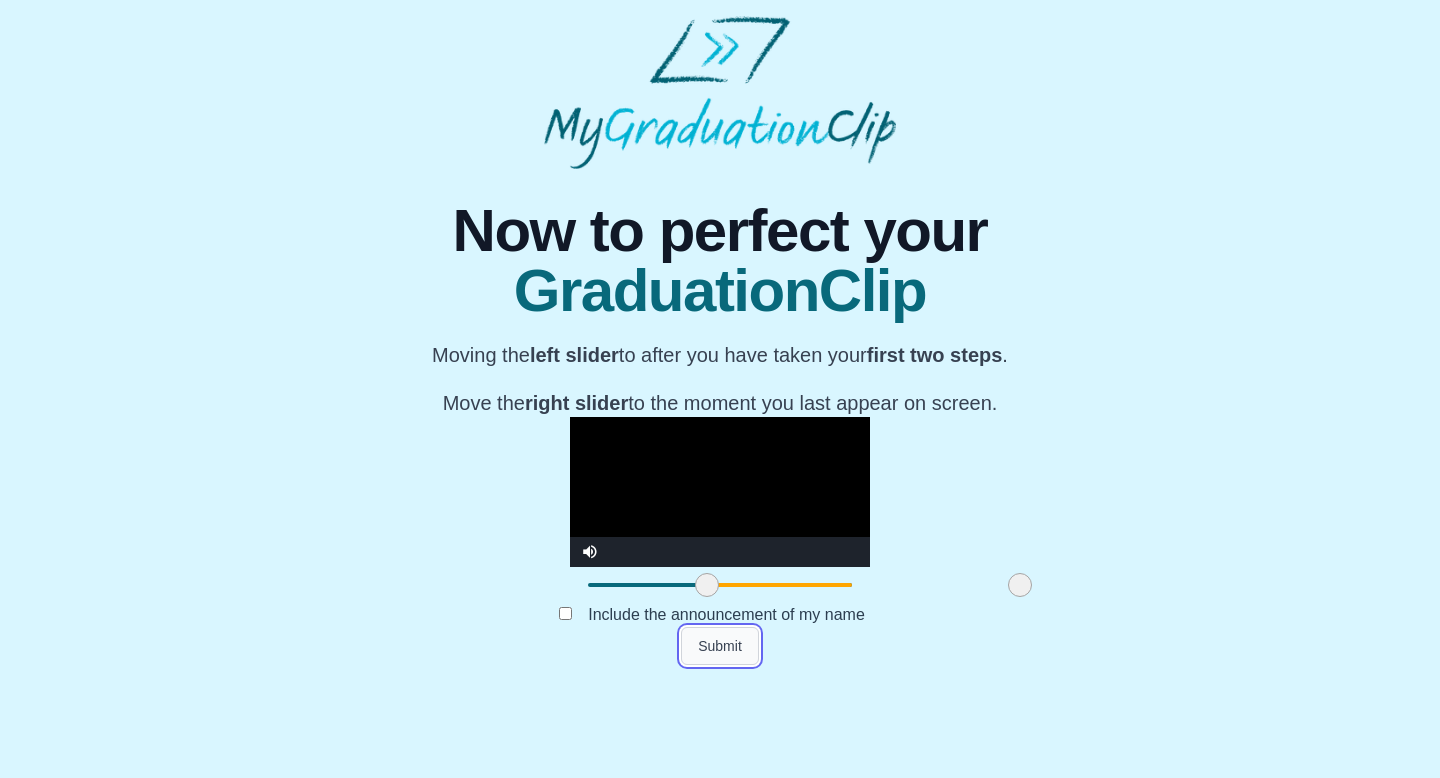 click on "Submit" at bounding box center [720, 646] 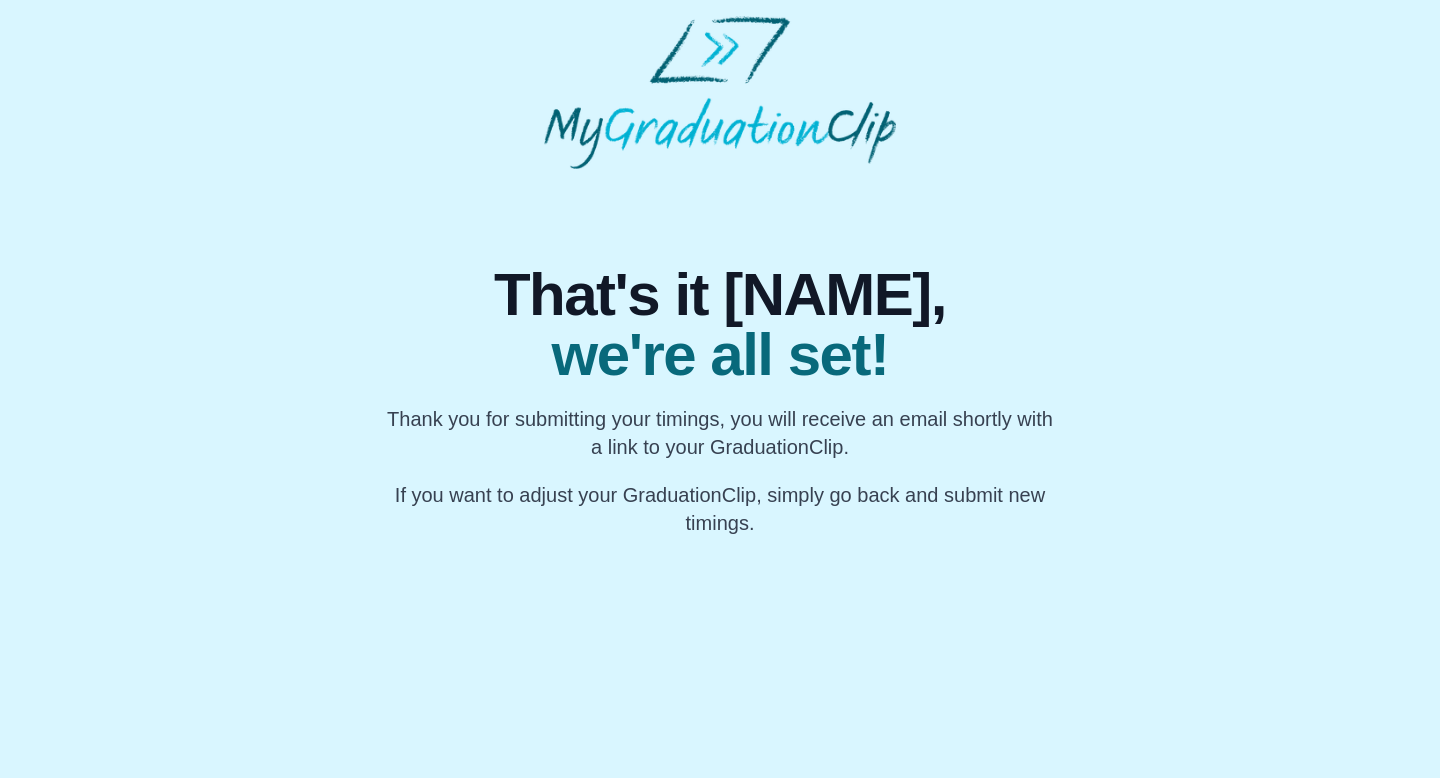 scroll, scrollTop: 0, scrollLeft: 0, axis: both 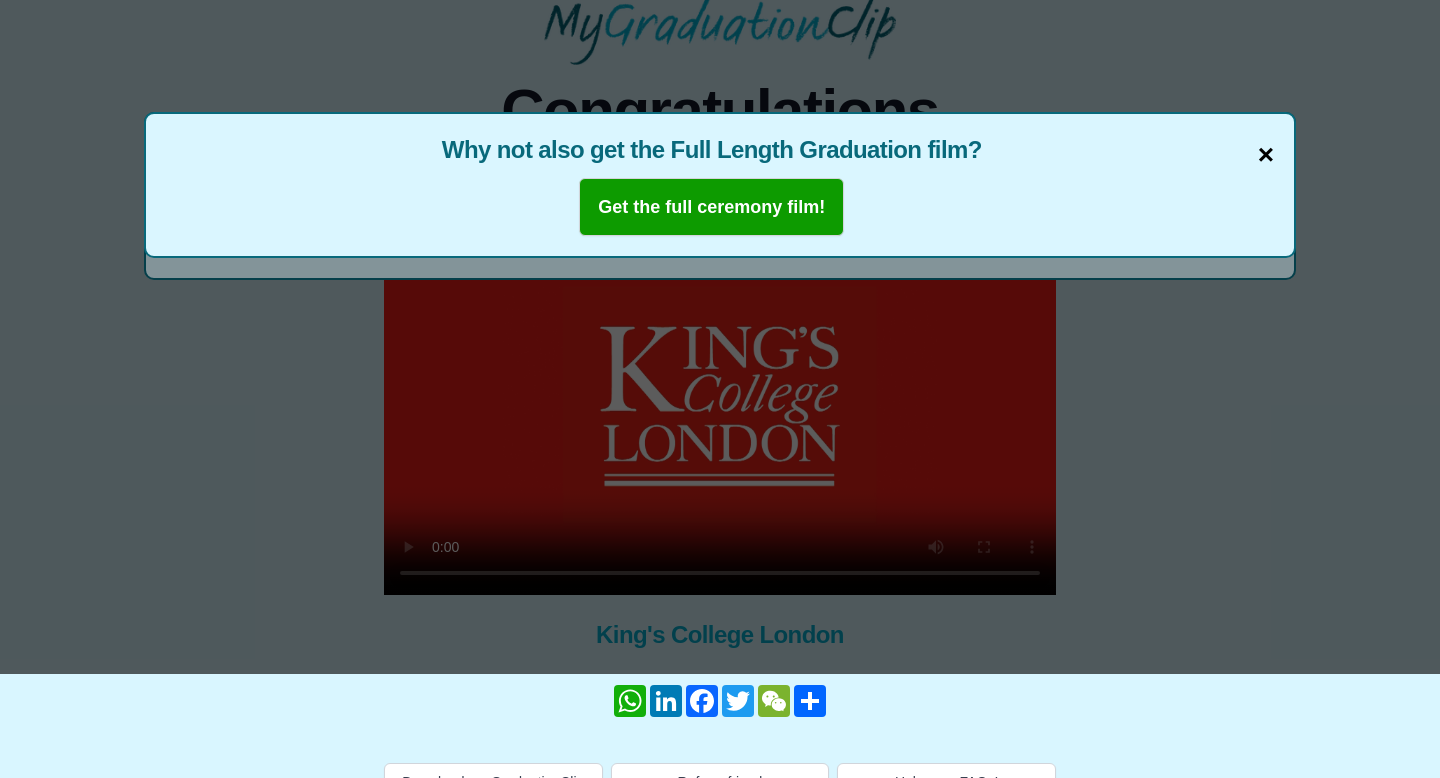 click on "×" at bounding box center [1266, 155] 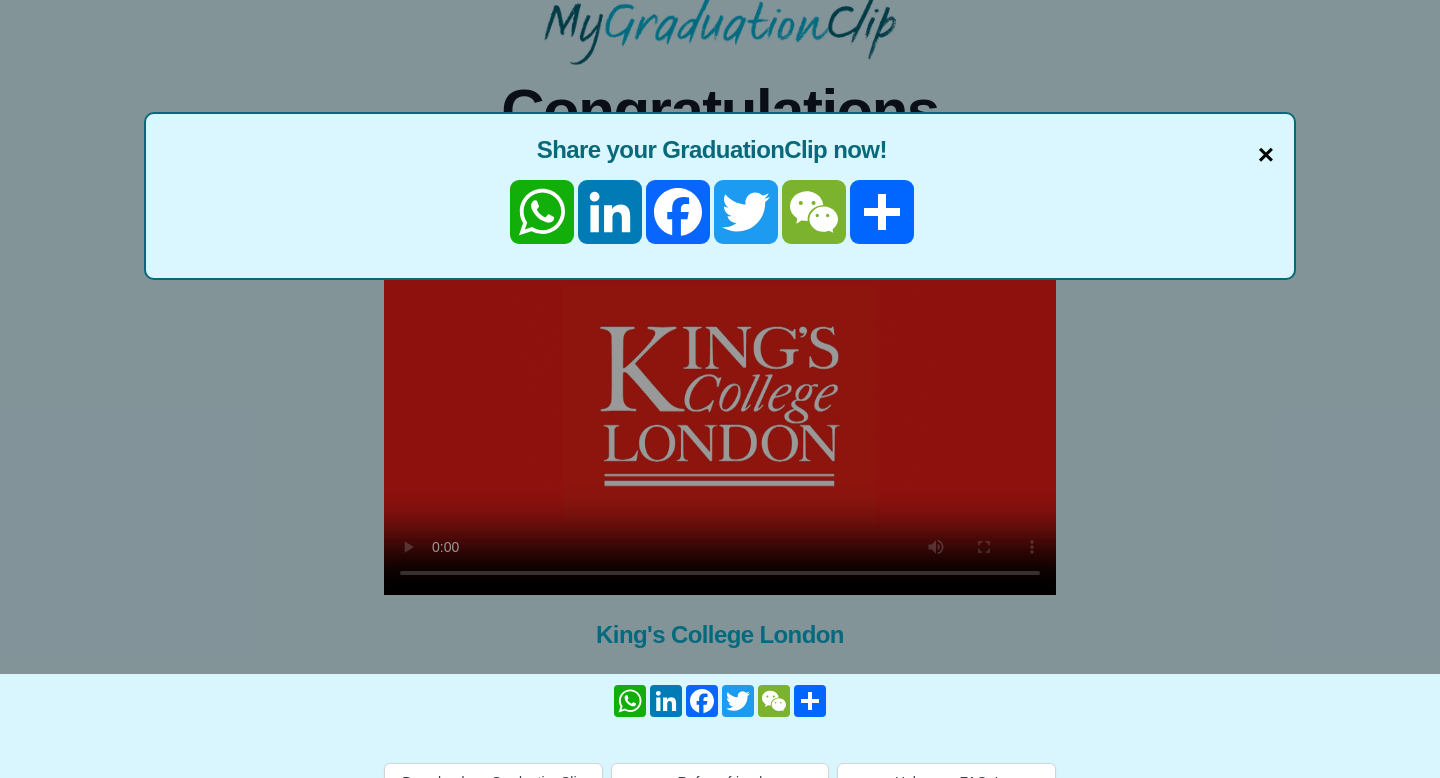 click on "×" at bounding box center [1266, 155] 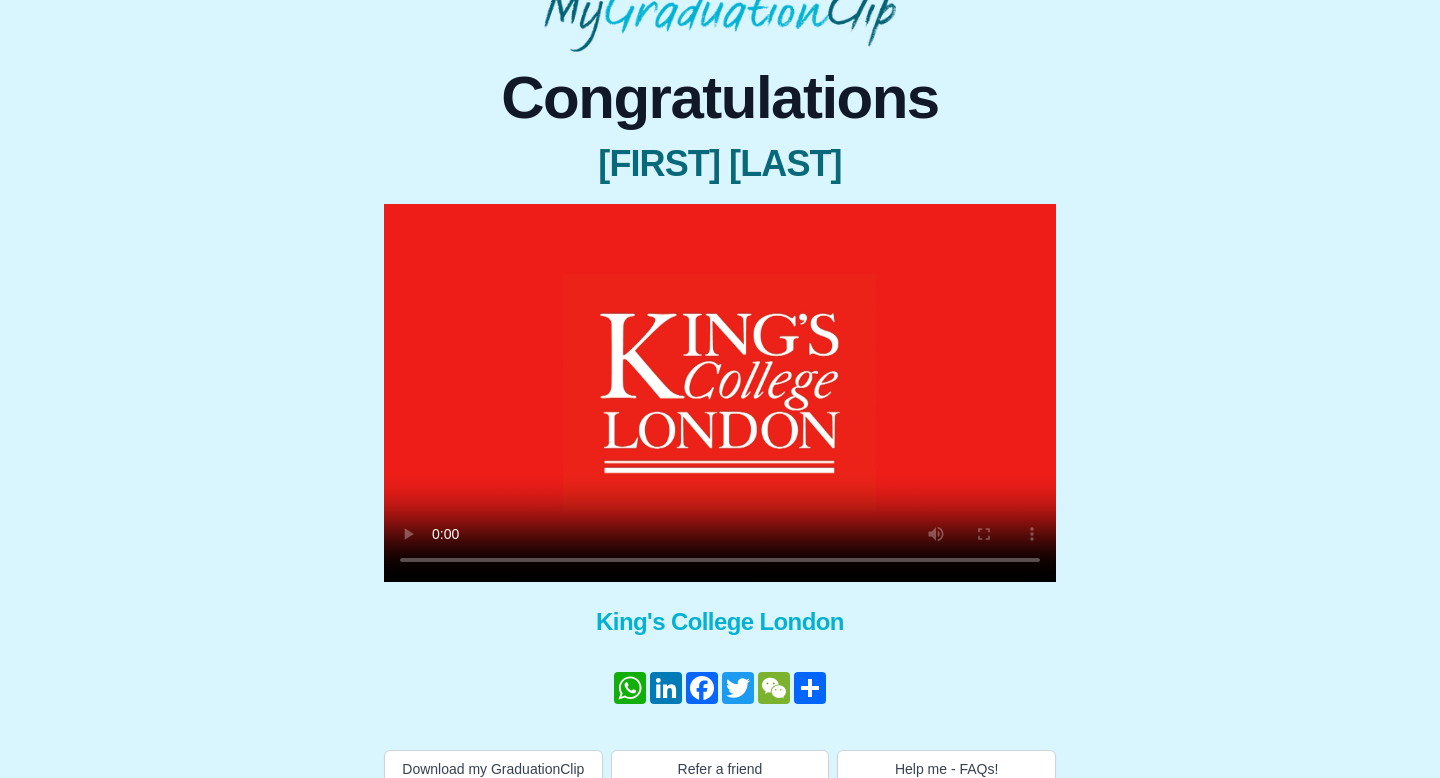scroll, scrollTop: 163, scrollLeft: 0, axis: vertical 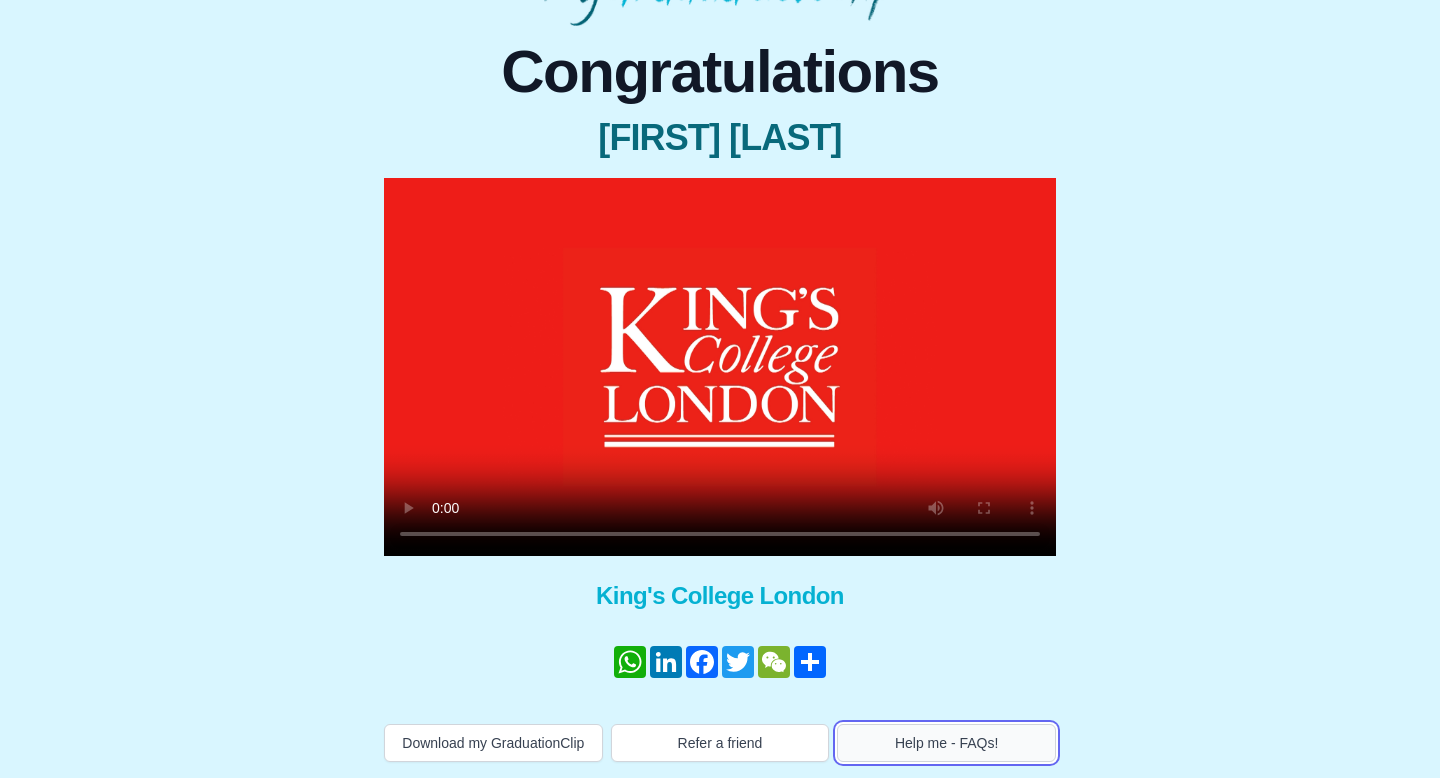 click on "Help me - FAQs!" at bounding box center (946, 743) 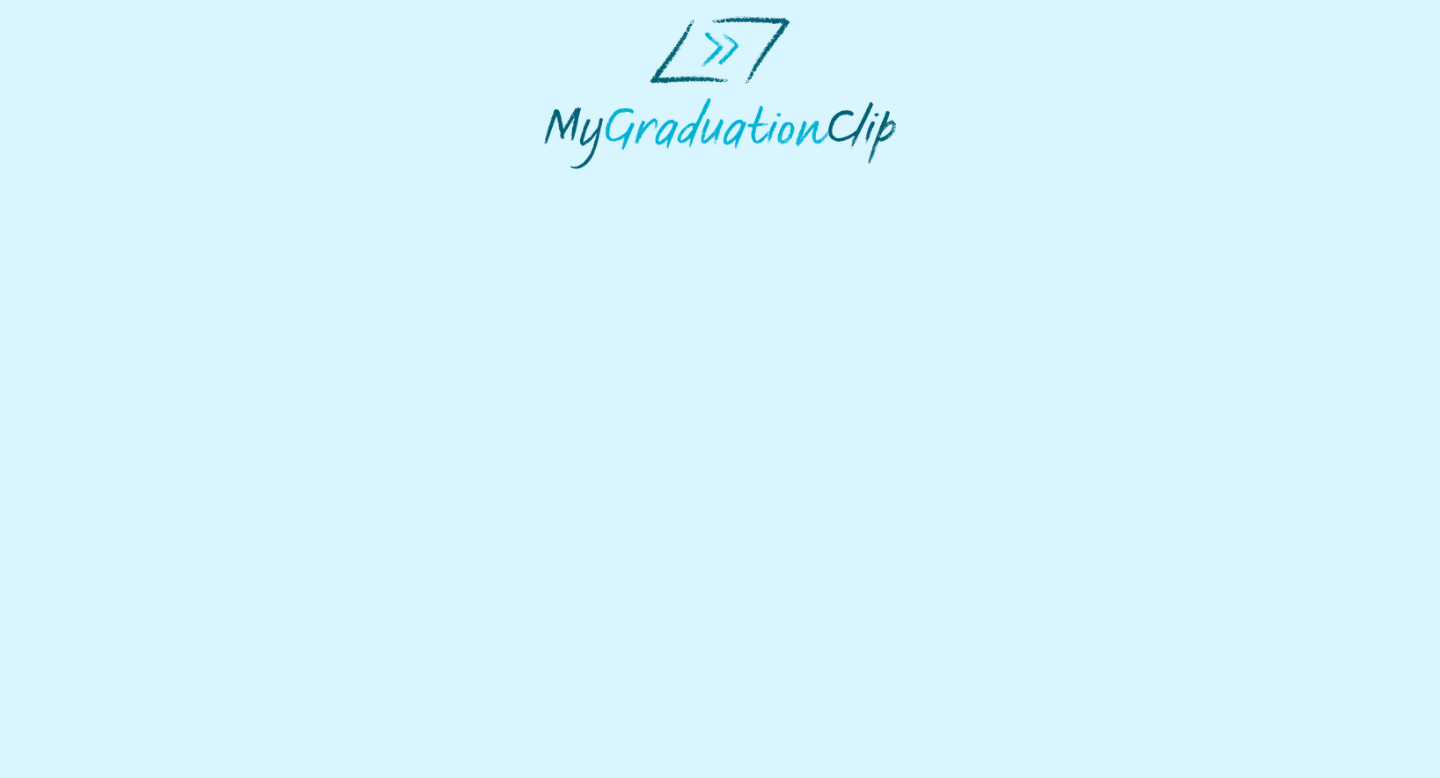 scroll, scrollTop: 0, scrollLeft: 0, axis: both 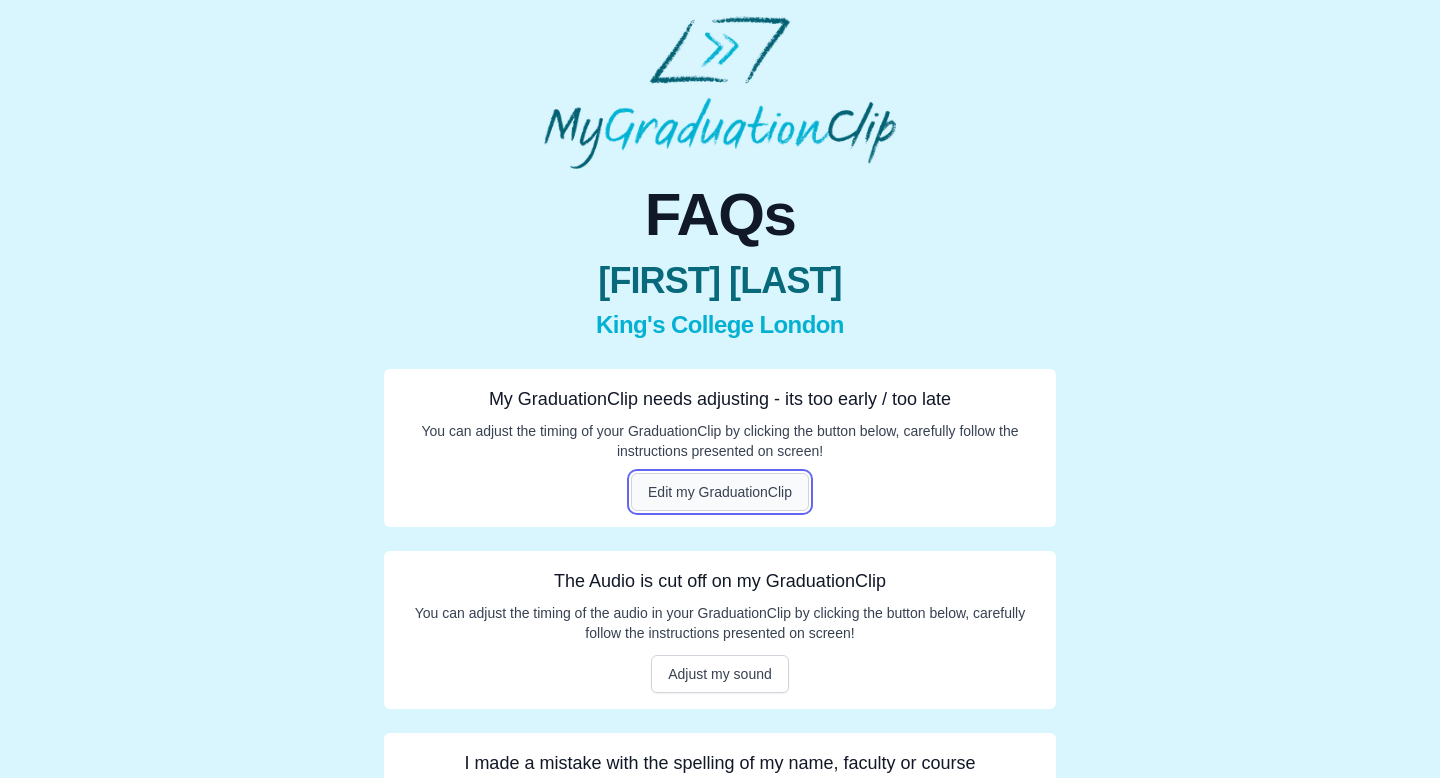 click on "Edit my GraduationClip" at bounding box center (720, 492) 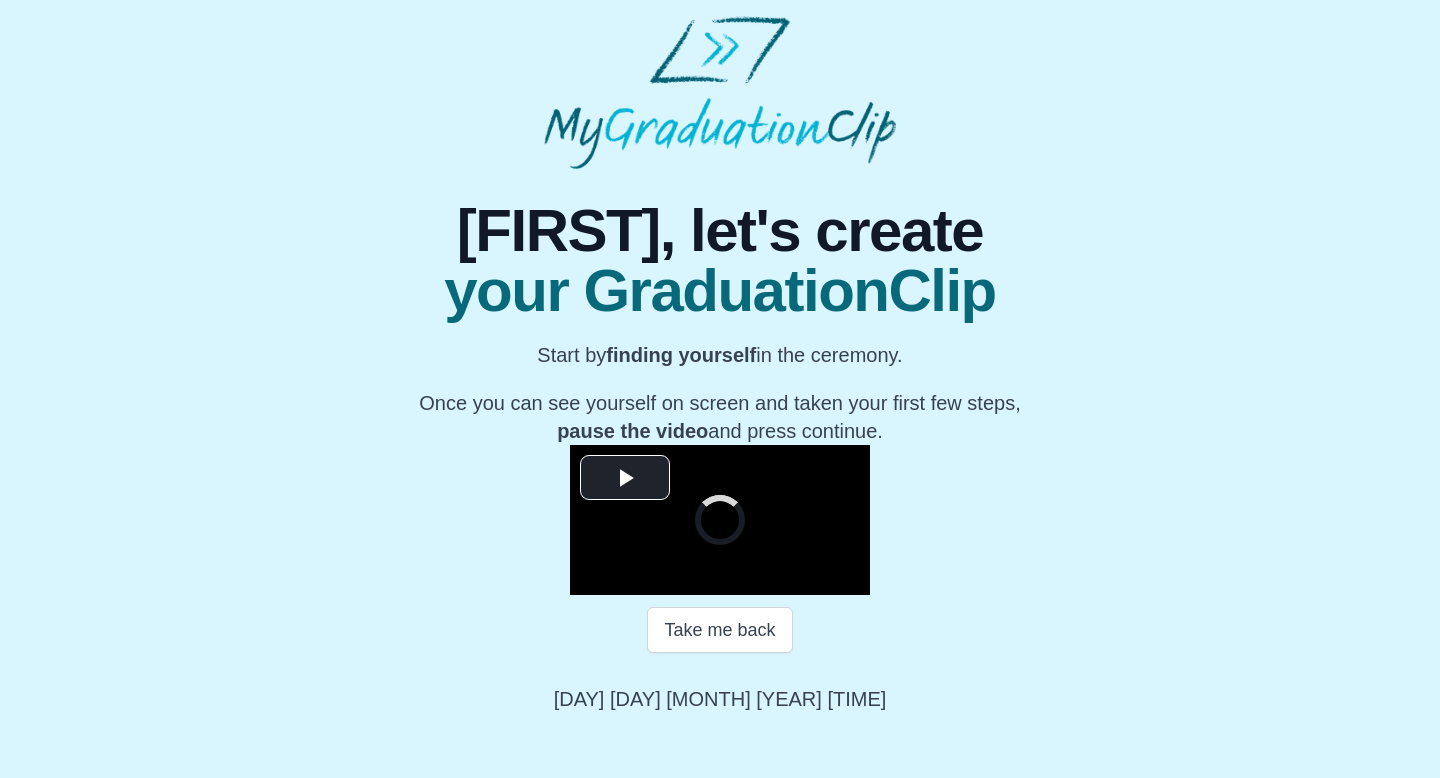 scroll, scrollTop: 207, scrollLeft: 0, axis: vertical 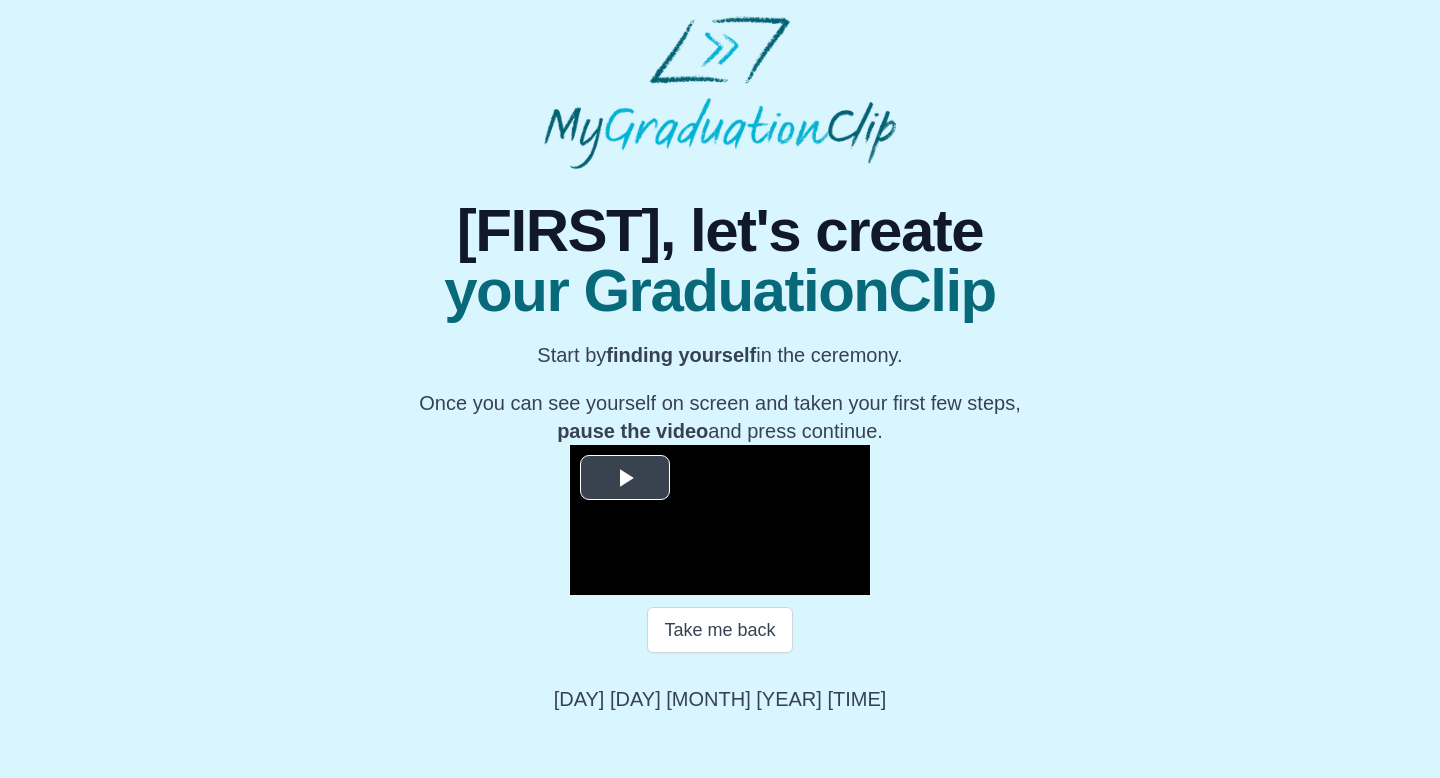 click at bounding box center [625, 478] 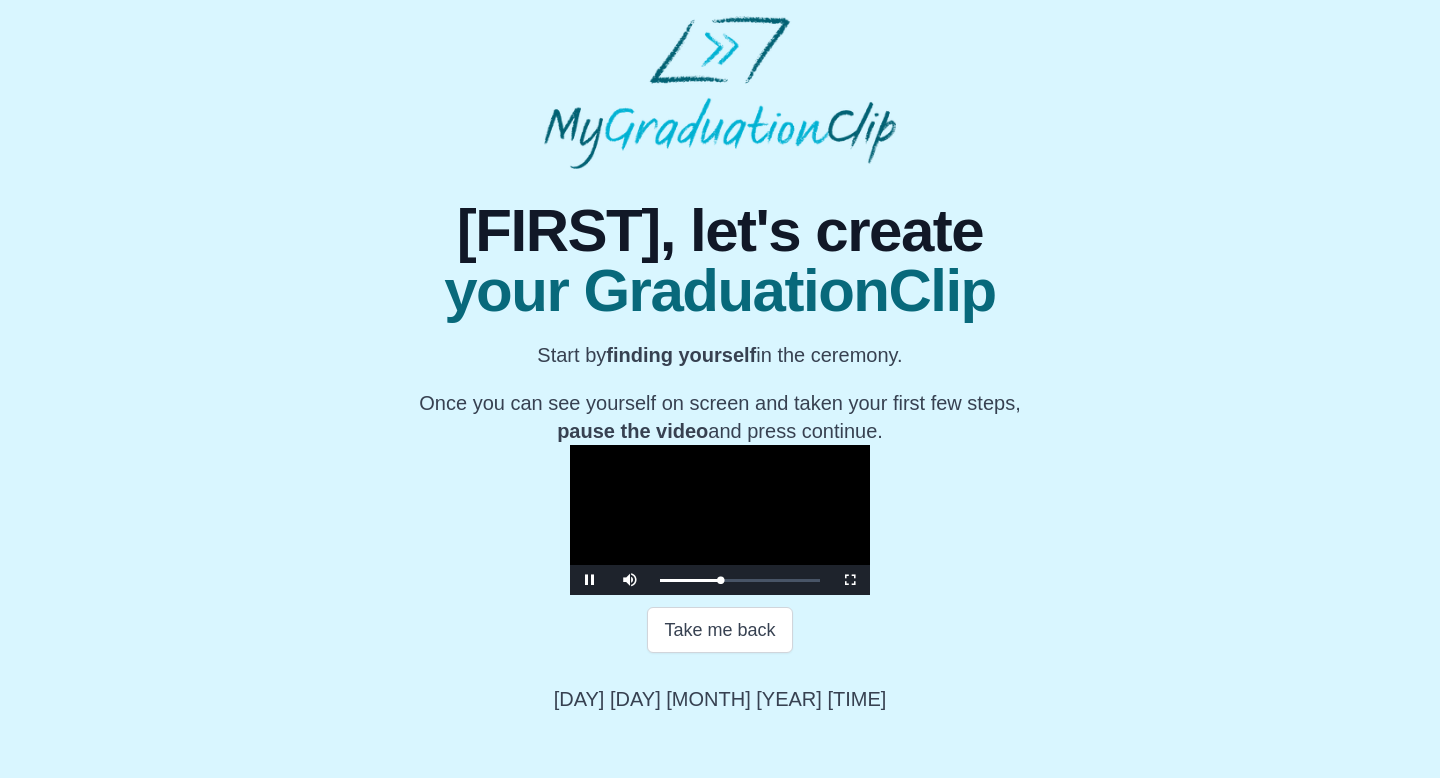 click at bounding box center [720, 520] 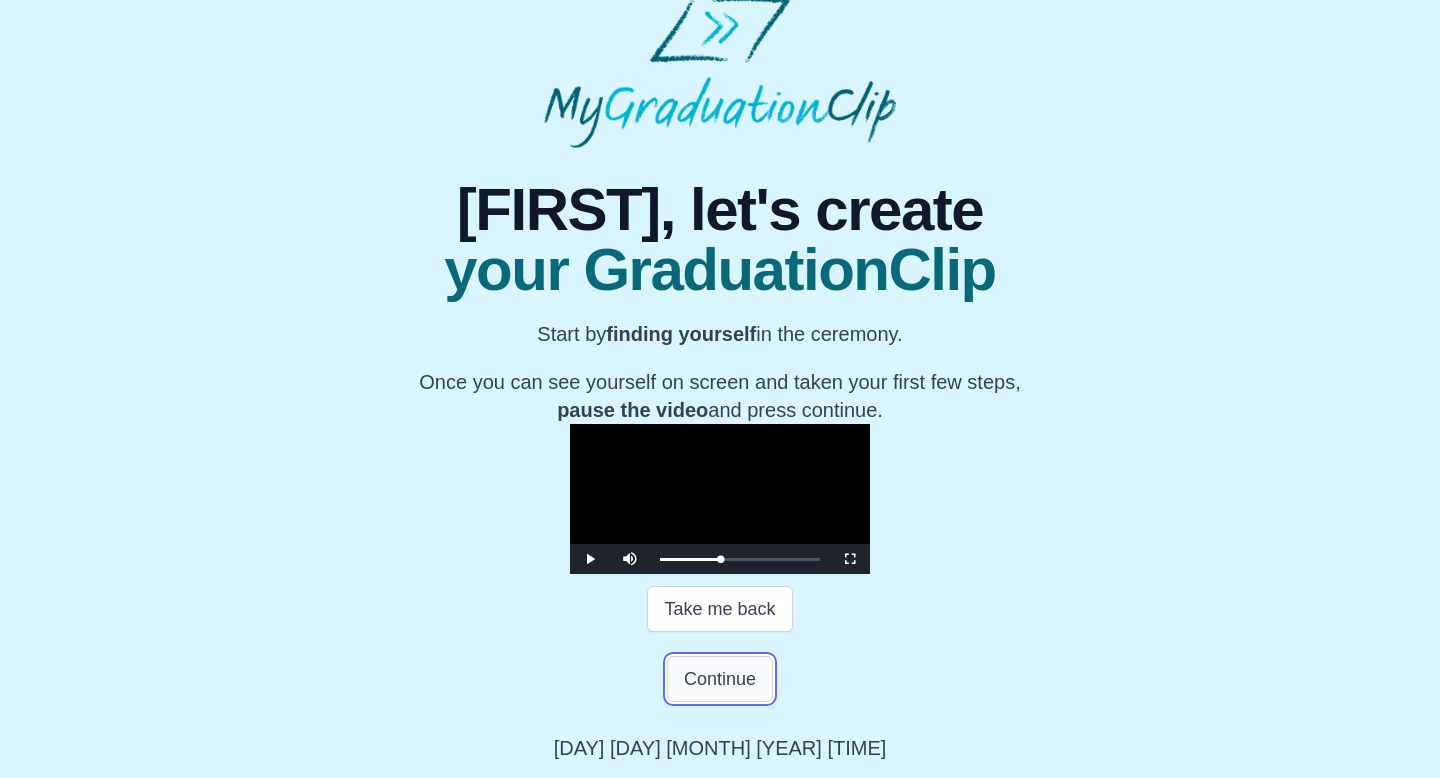 click on "Continue" at bounding box center [720, 679] 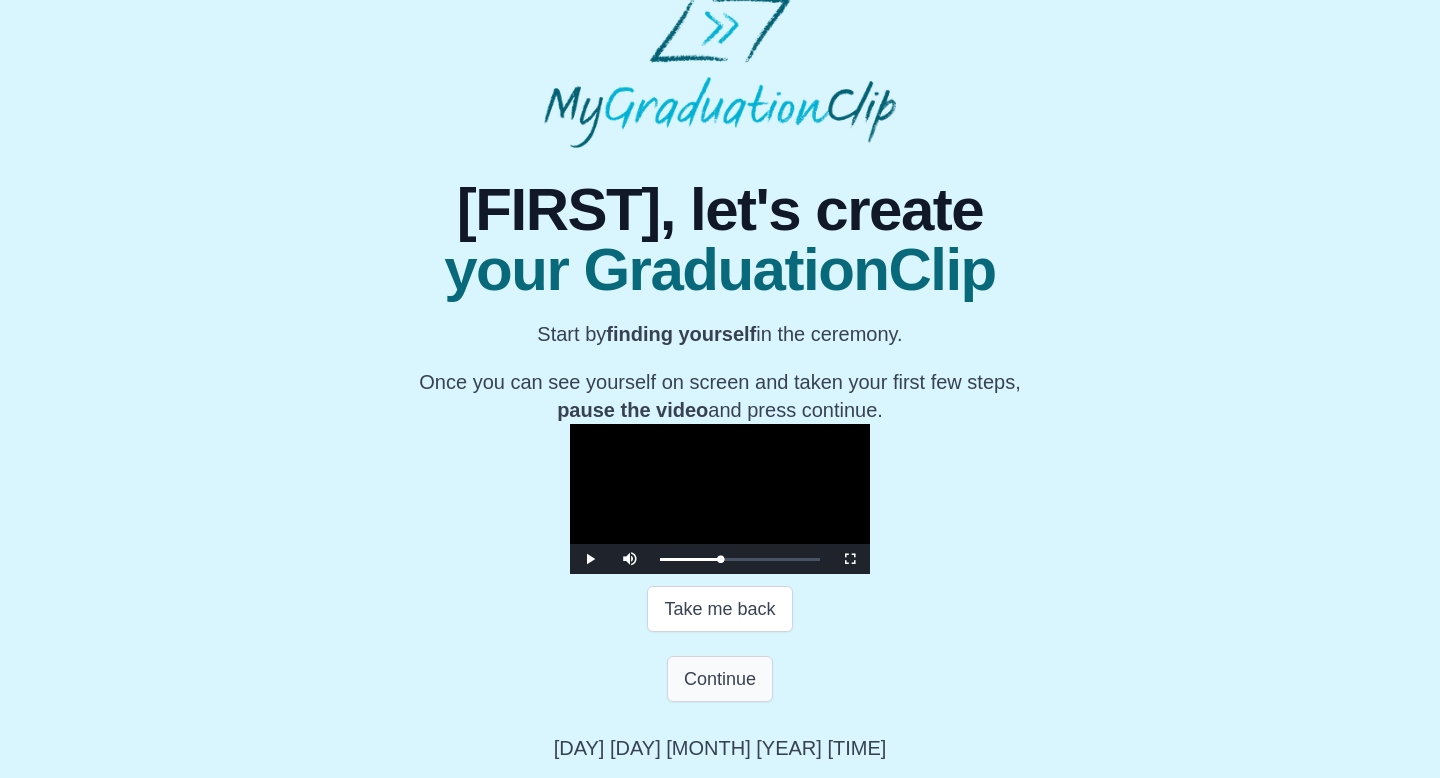 scroll, scrollTop: 0, scrollLeft: 0, axis: both 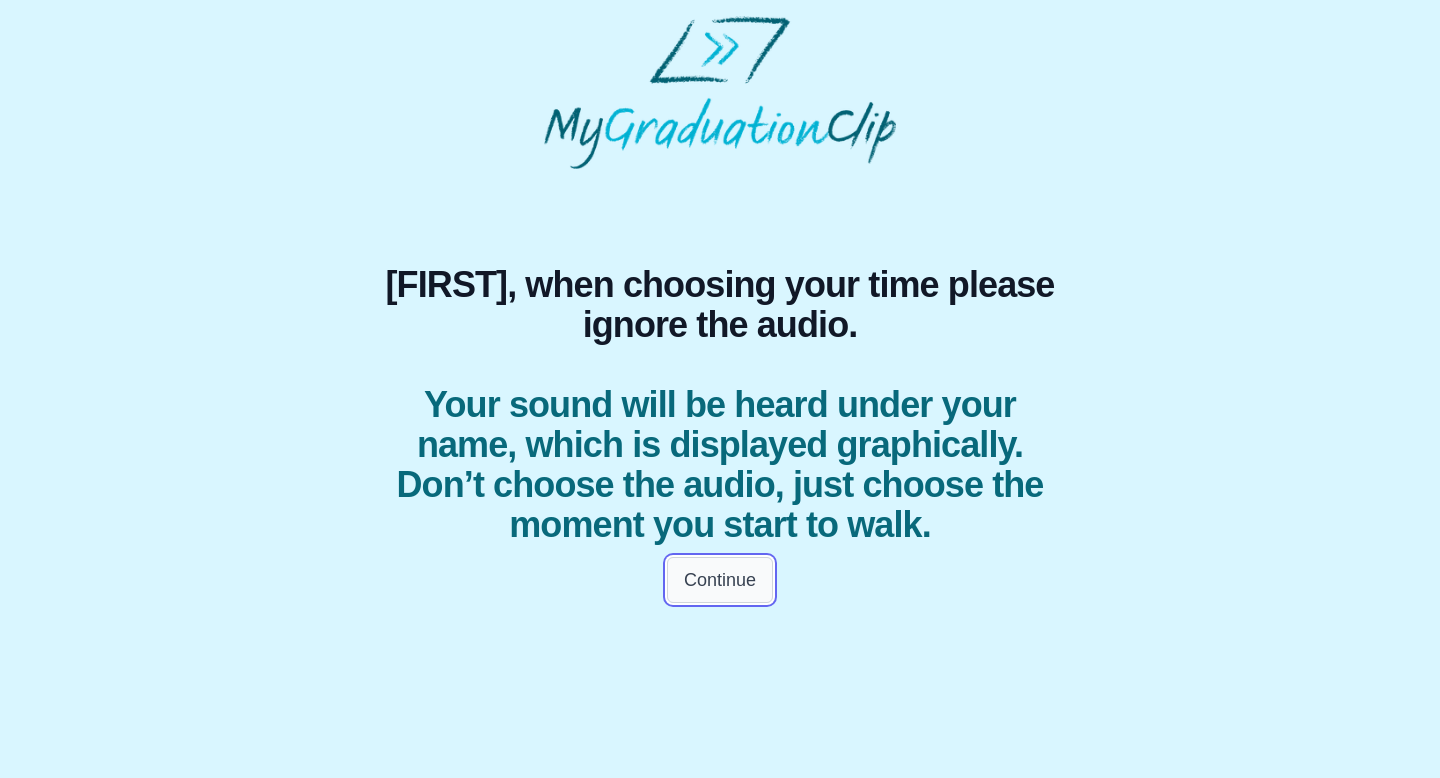 click on "Continue" at bounding box center (720, 580) 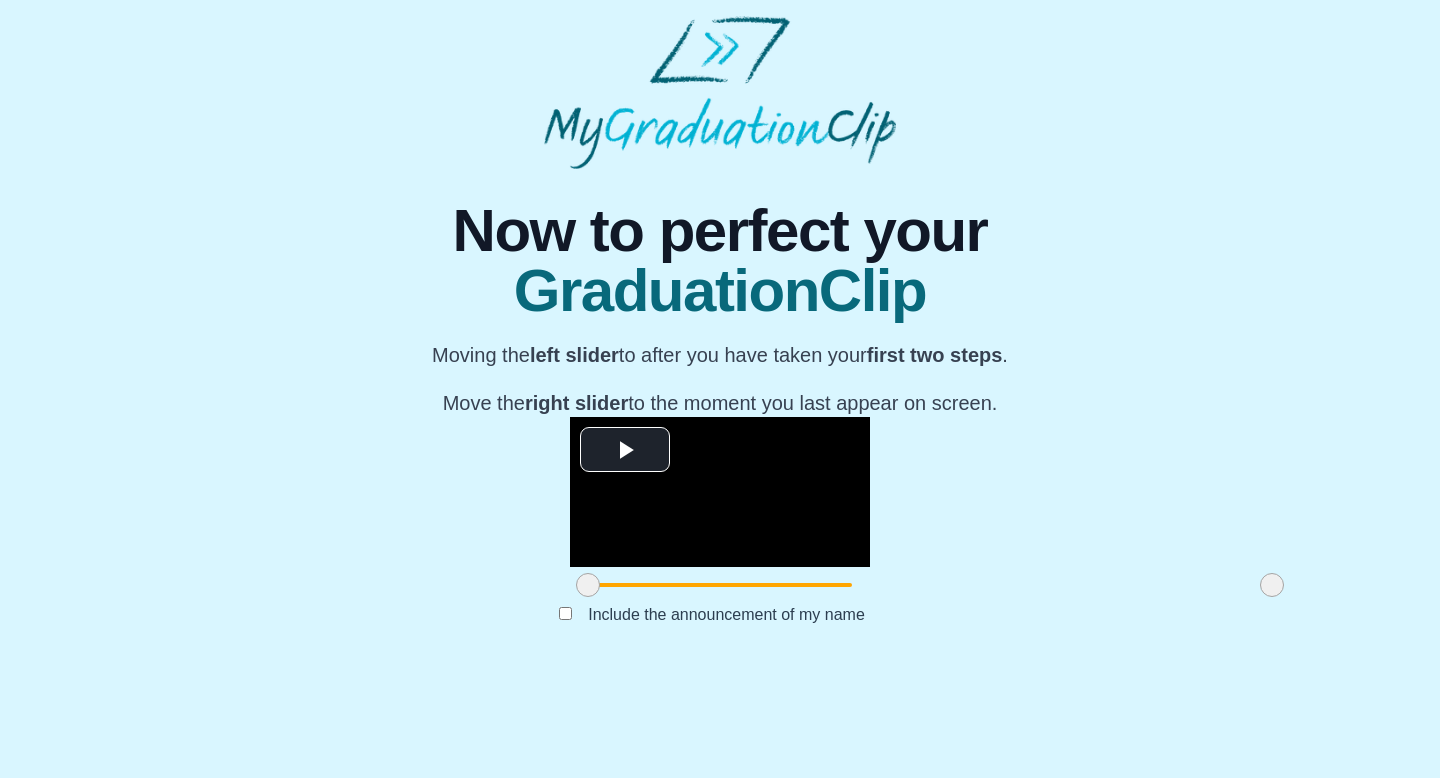 scroll, scrollTop: 159, scrollLeft: 0, axis: vertical 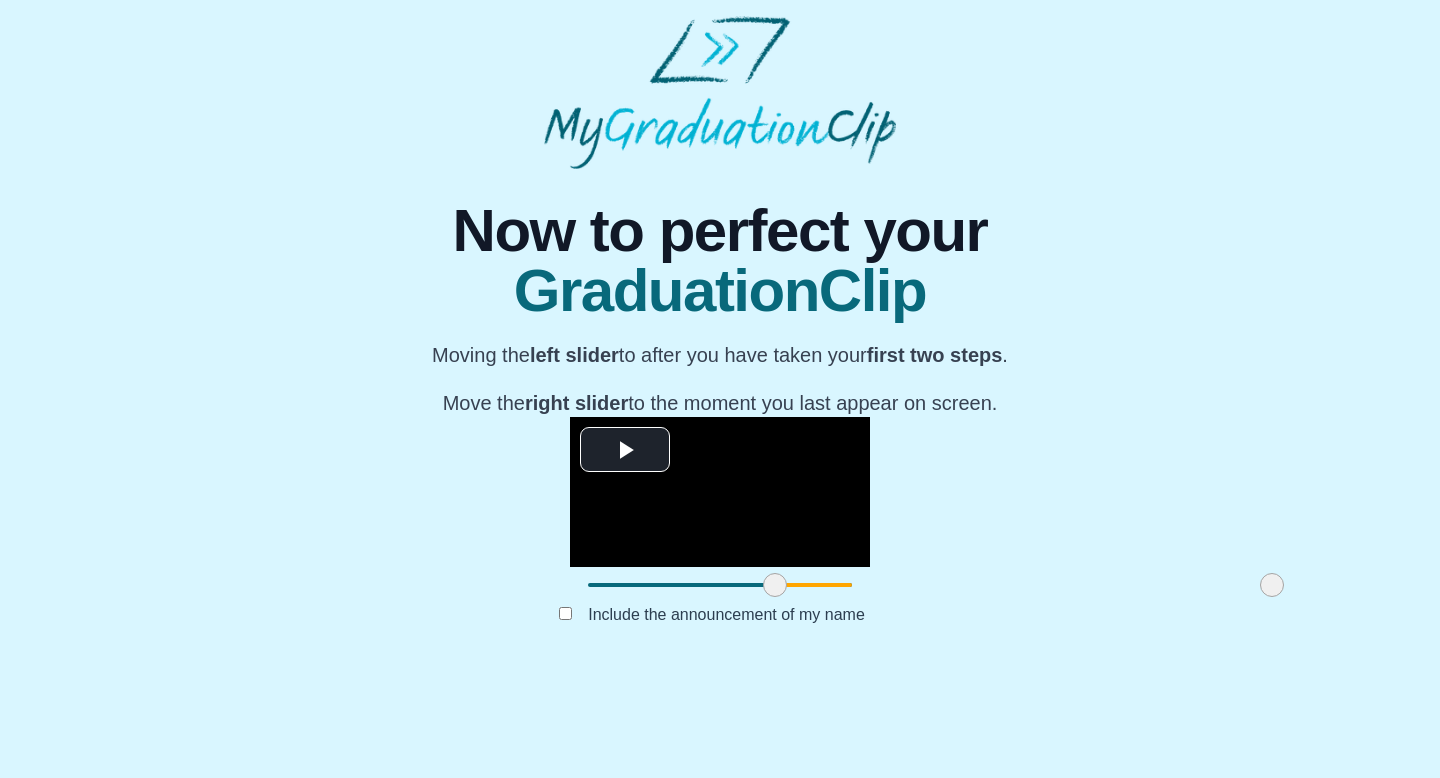 drag, startPoint x: 371, startPoint y: 690, endPoint x: 558, endPoint y: 681, distance: 187.21645 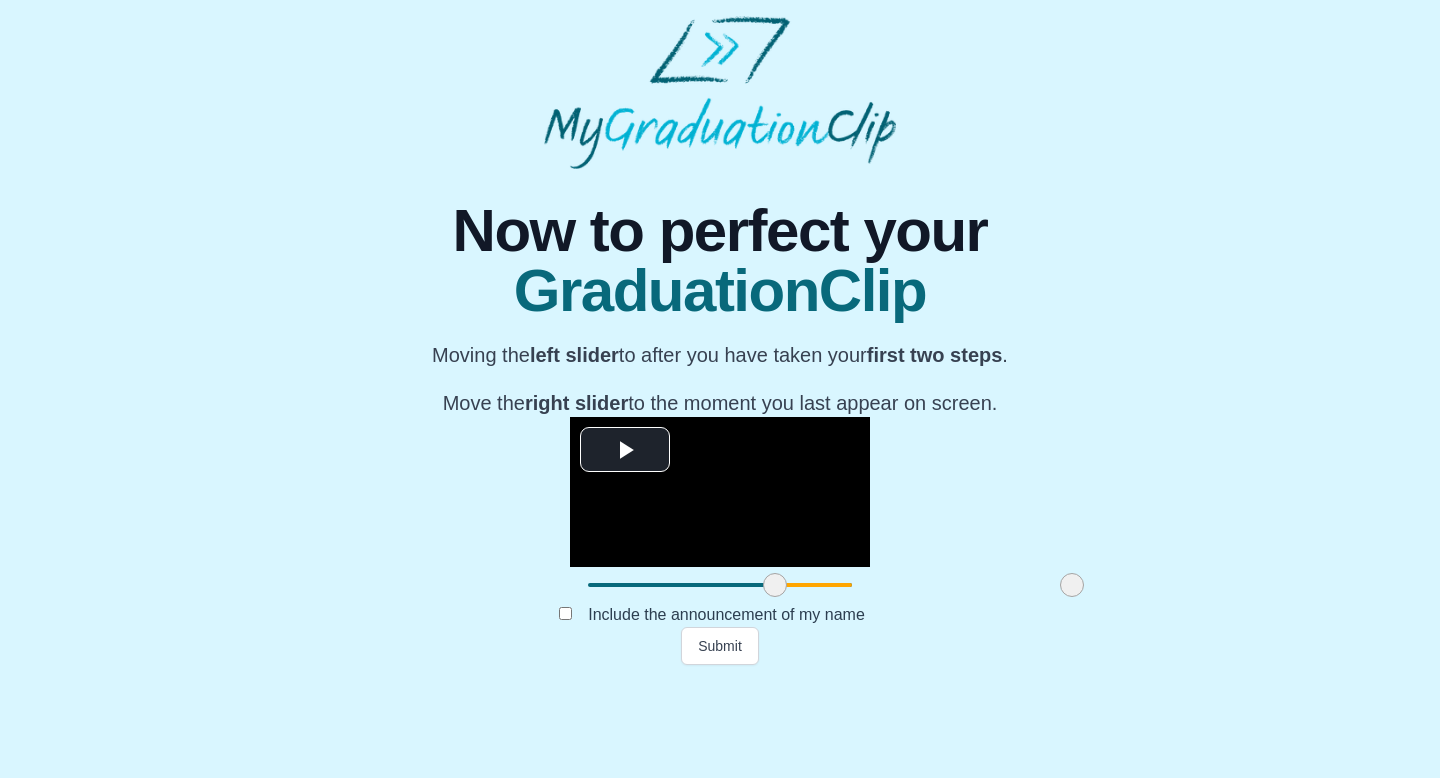 drag, startPoint x: 1067, startPoint y: 684, endPoint x: 867, endPoint y: 678, distance: 200.08998 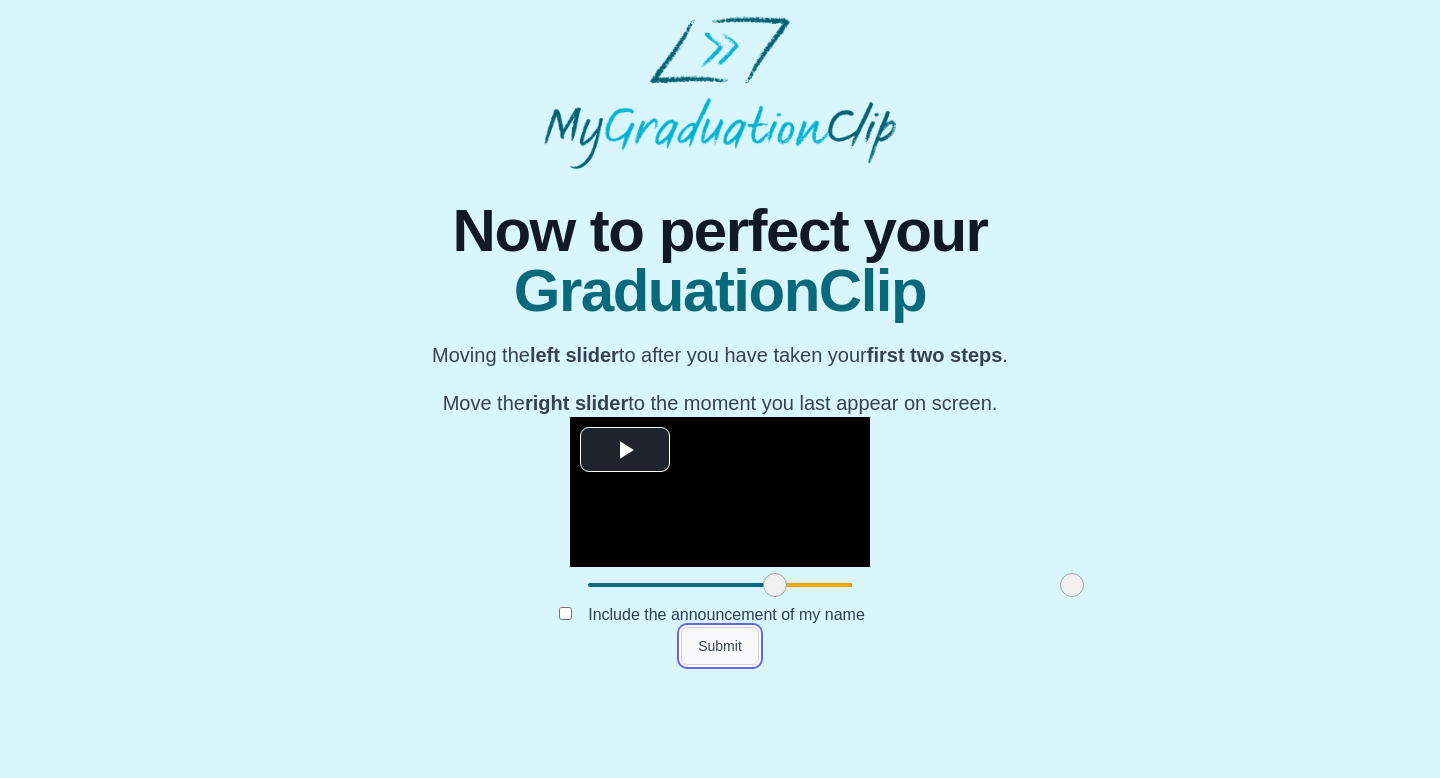 click on "Submit" at bounding box center [720, 646] 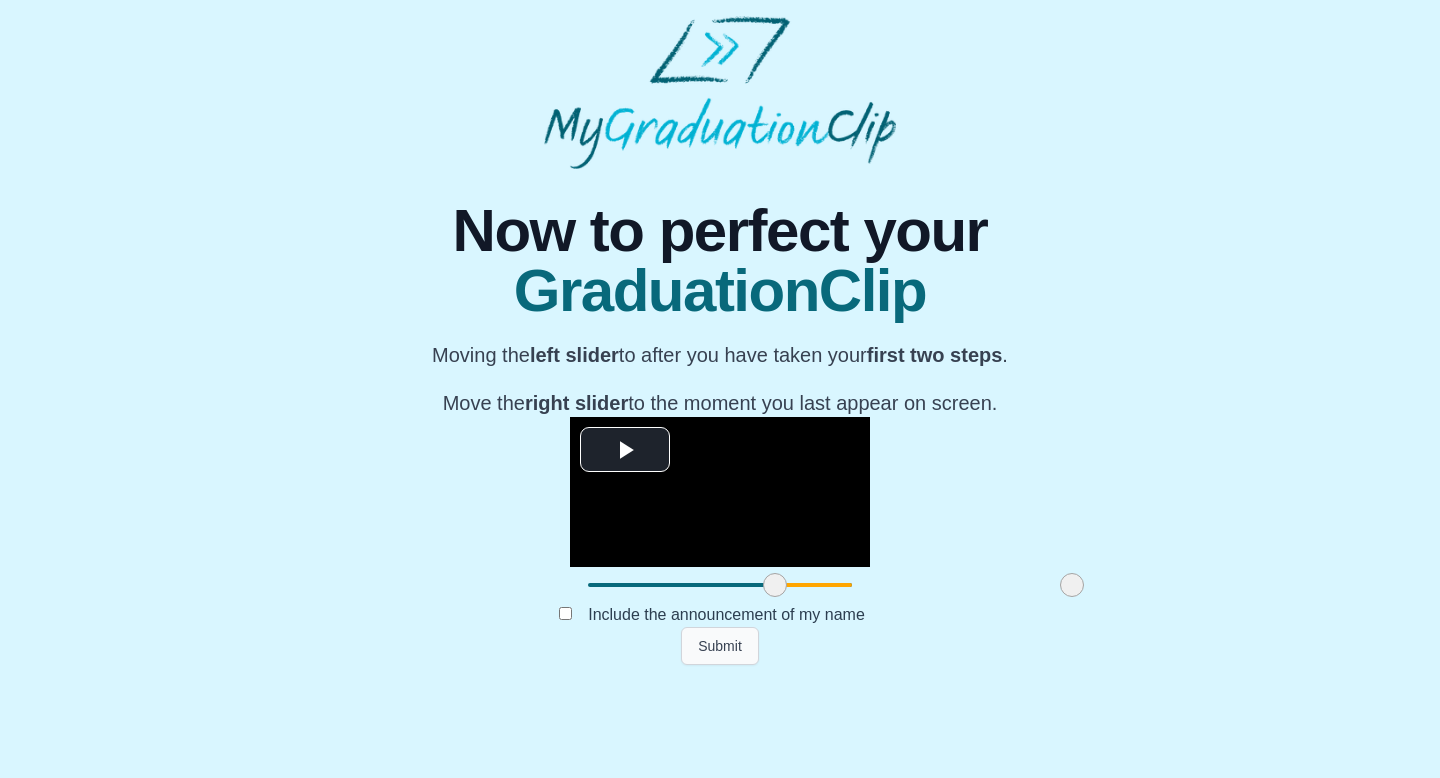 scroll, scrollTop: 0, scrollLeft: 0, axis: both 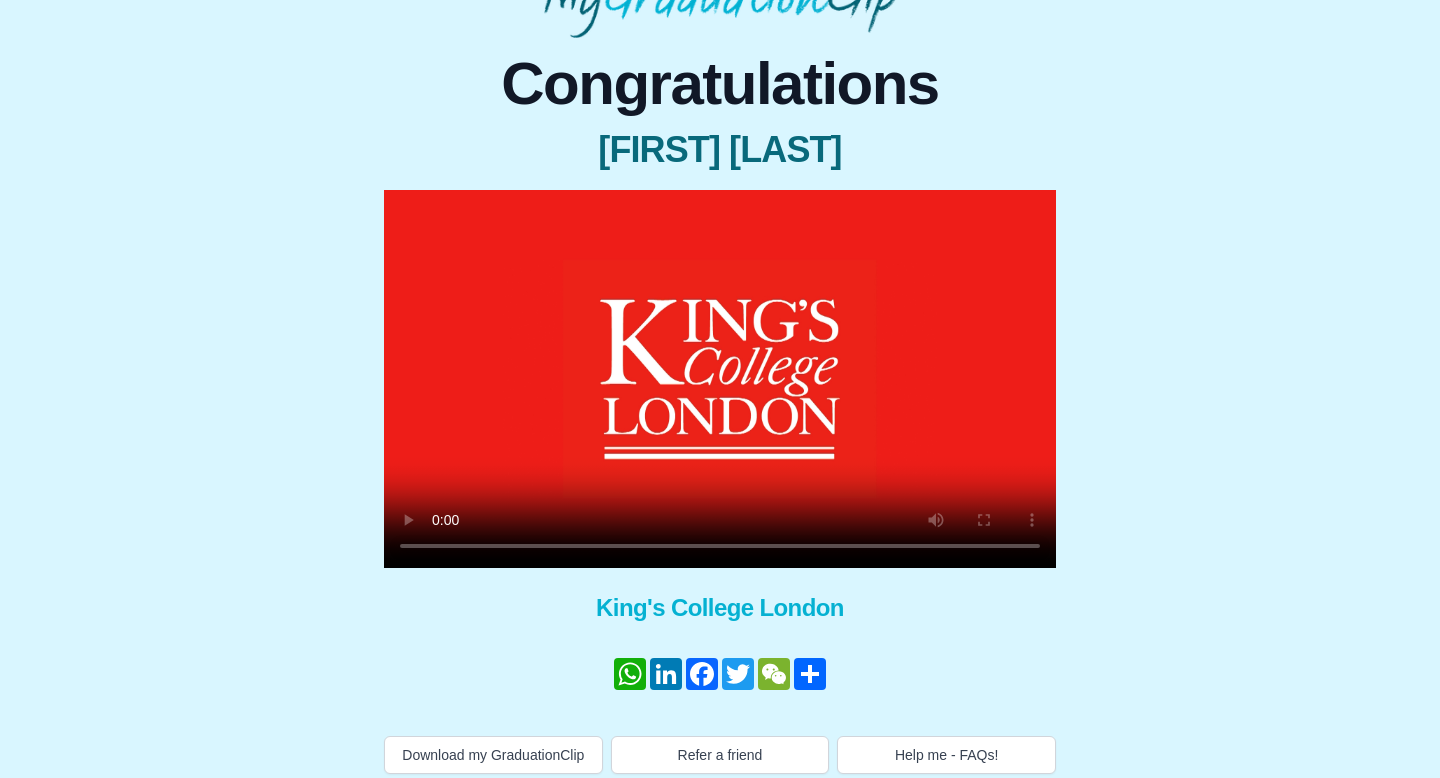 type 